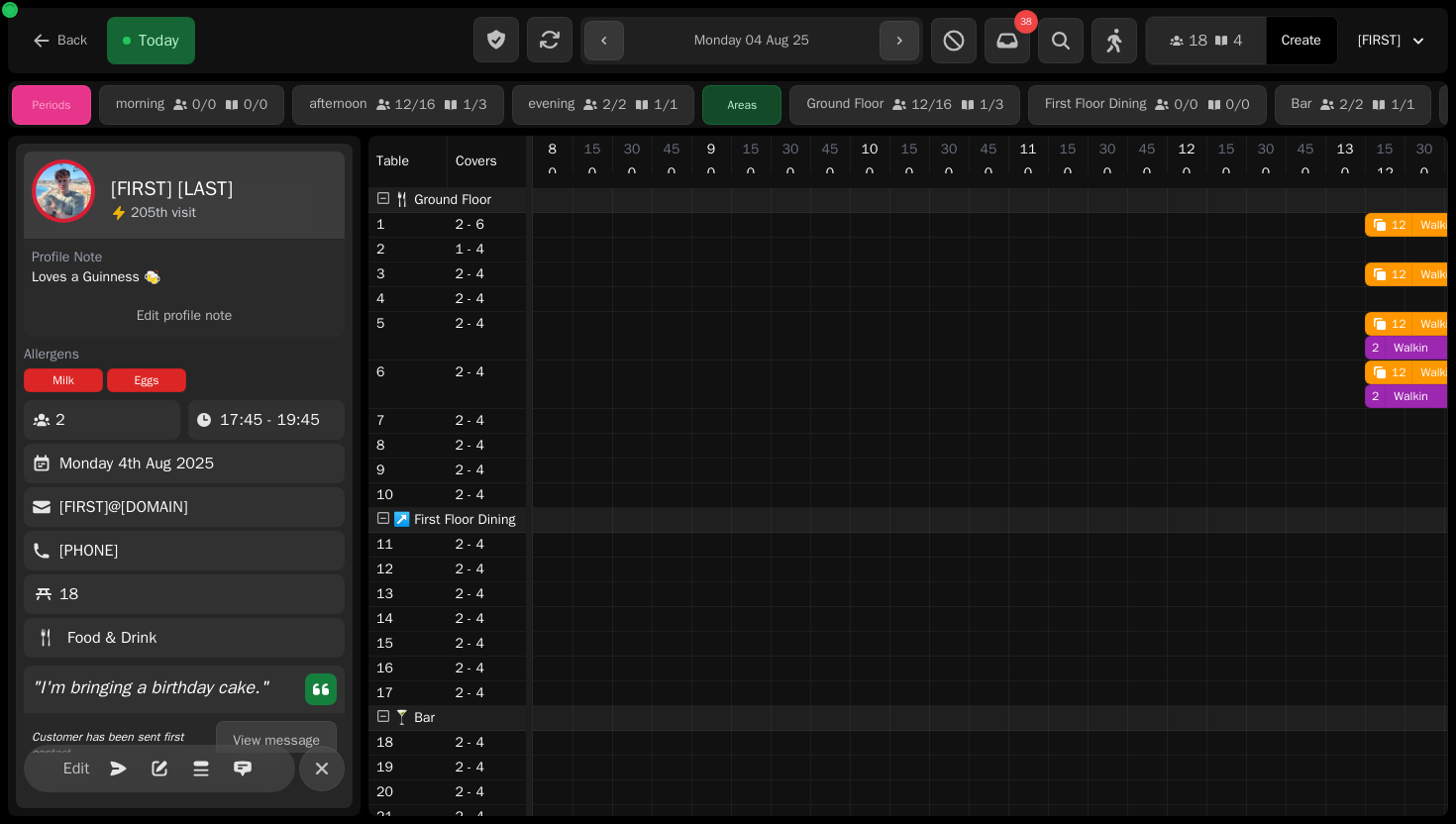 select on "**********" 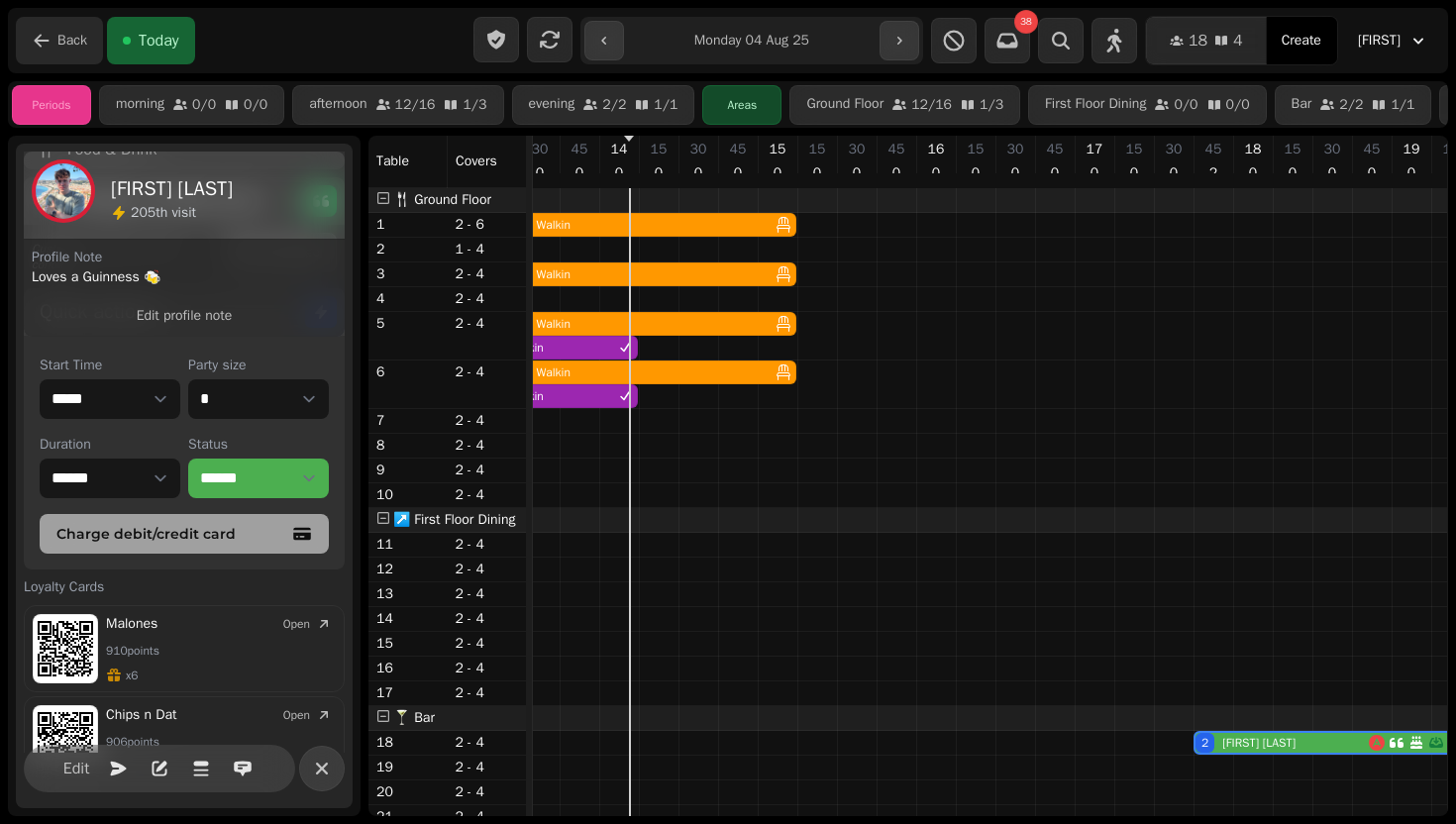click on "Back" at bounding box center (72, 41) 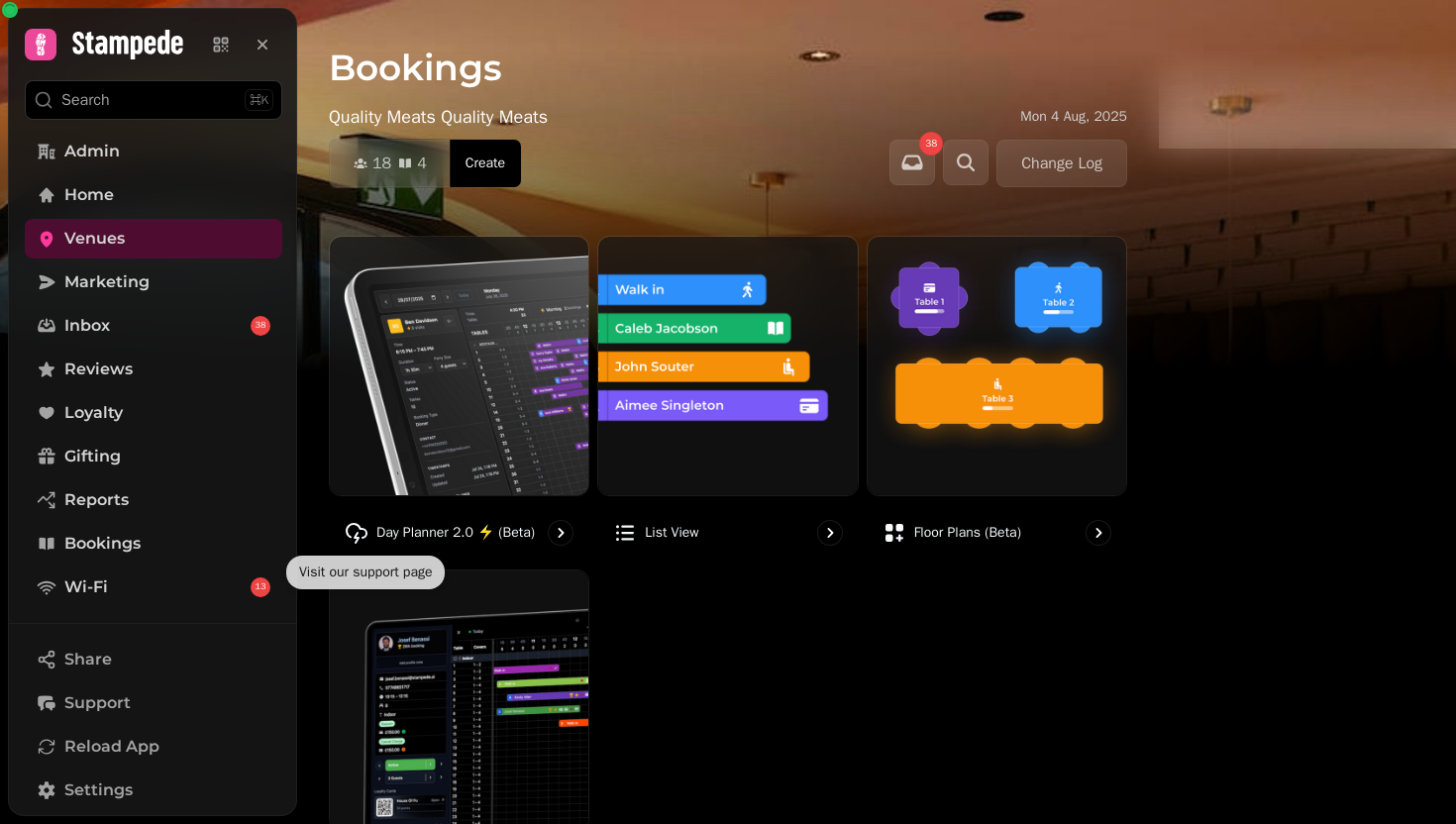 scroll, scrollTop: 233, scrollLeft: 0, axis: vertical 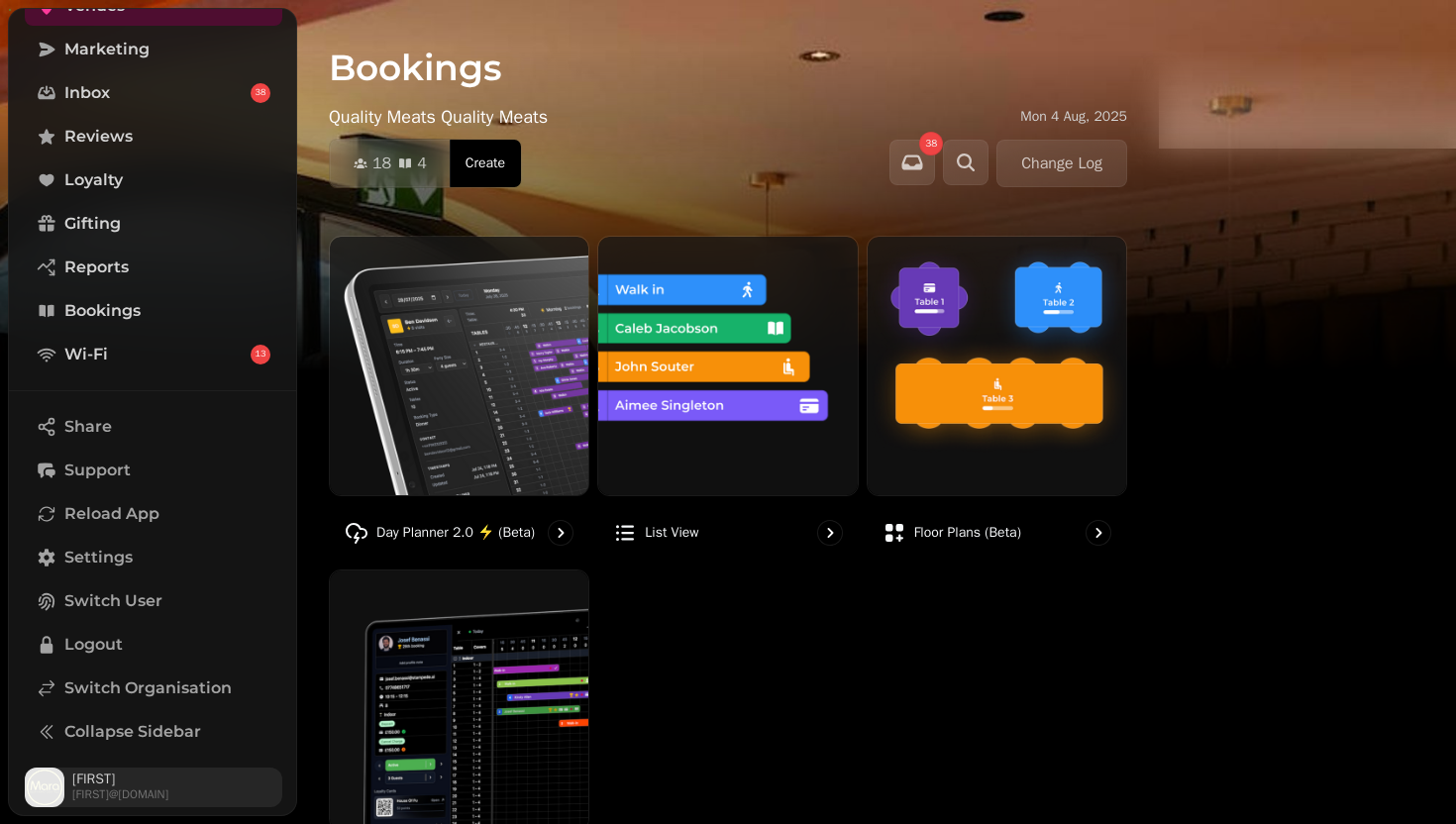 click on "[FIRST]" at bounding box center [120, 779] 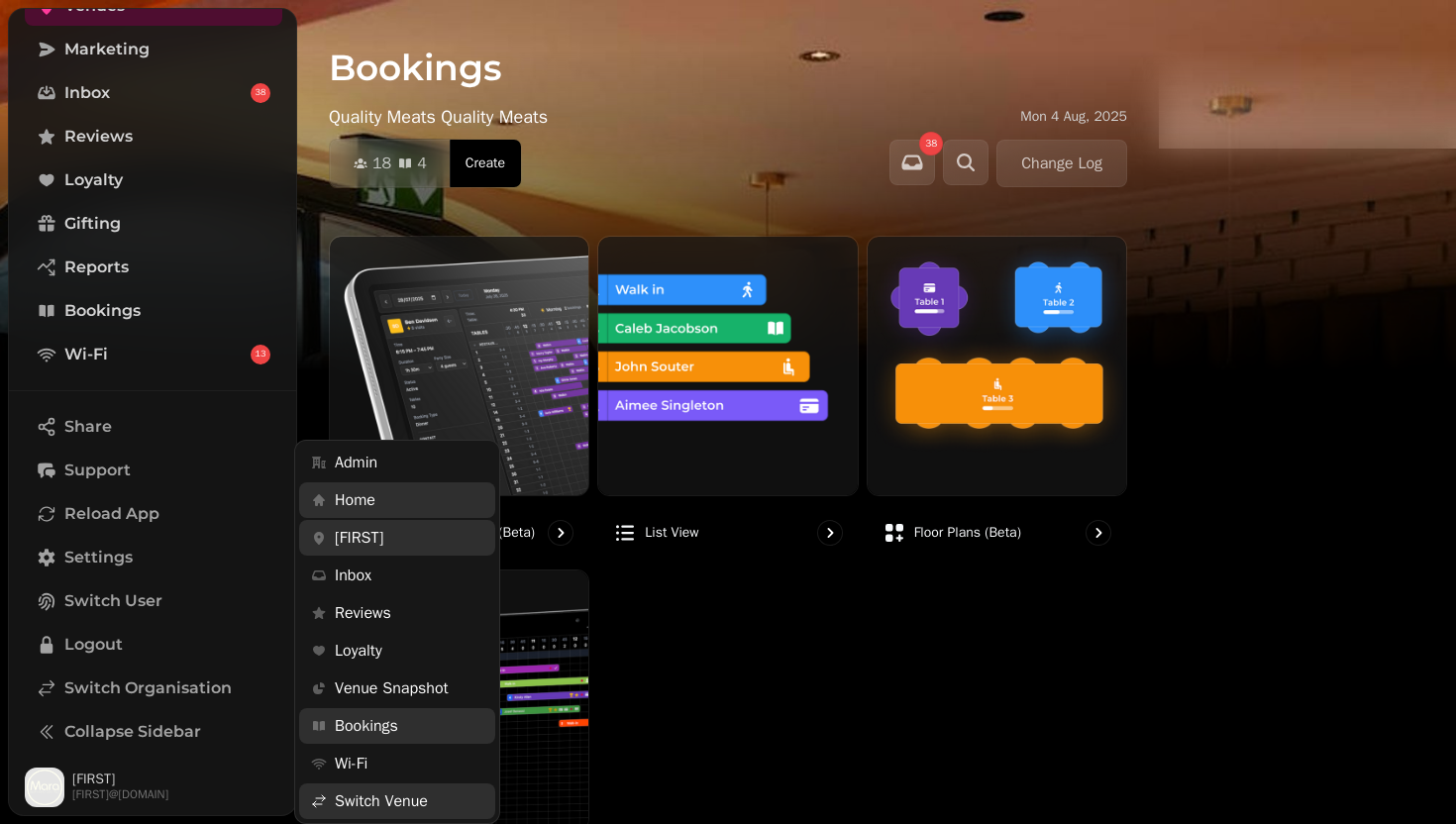 click on "Share Support Reload App Settings Switch User Logout Switch Organisation Collapse Sidebar [FIRST]@[DOMAIN]" at bounding box center [154, 602] 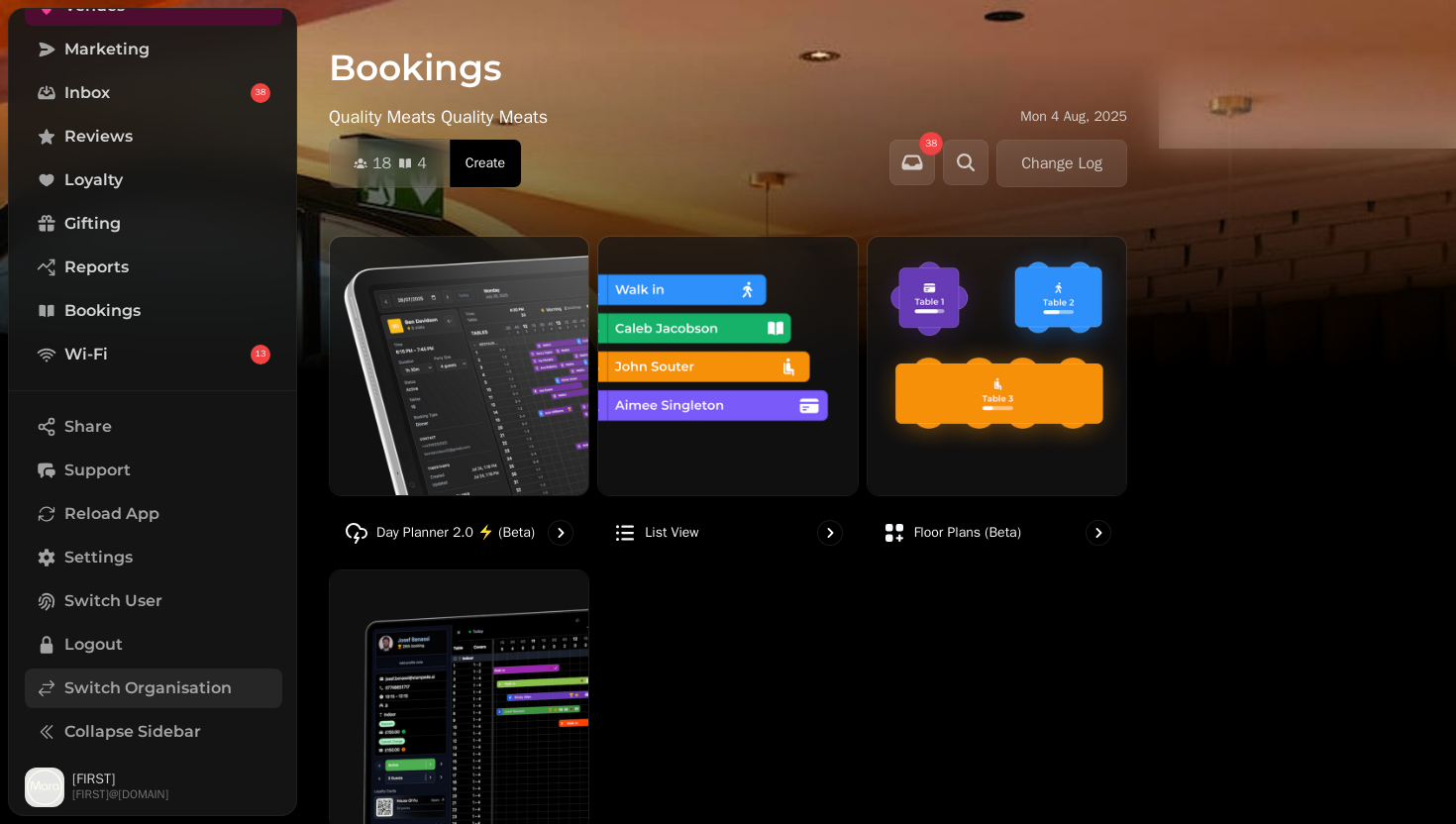 click on "Switch Organisation" at bounding box center [148, 688] 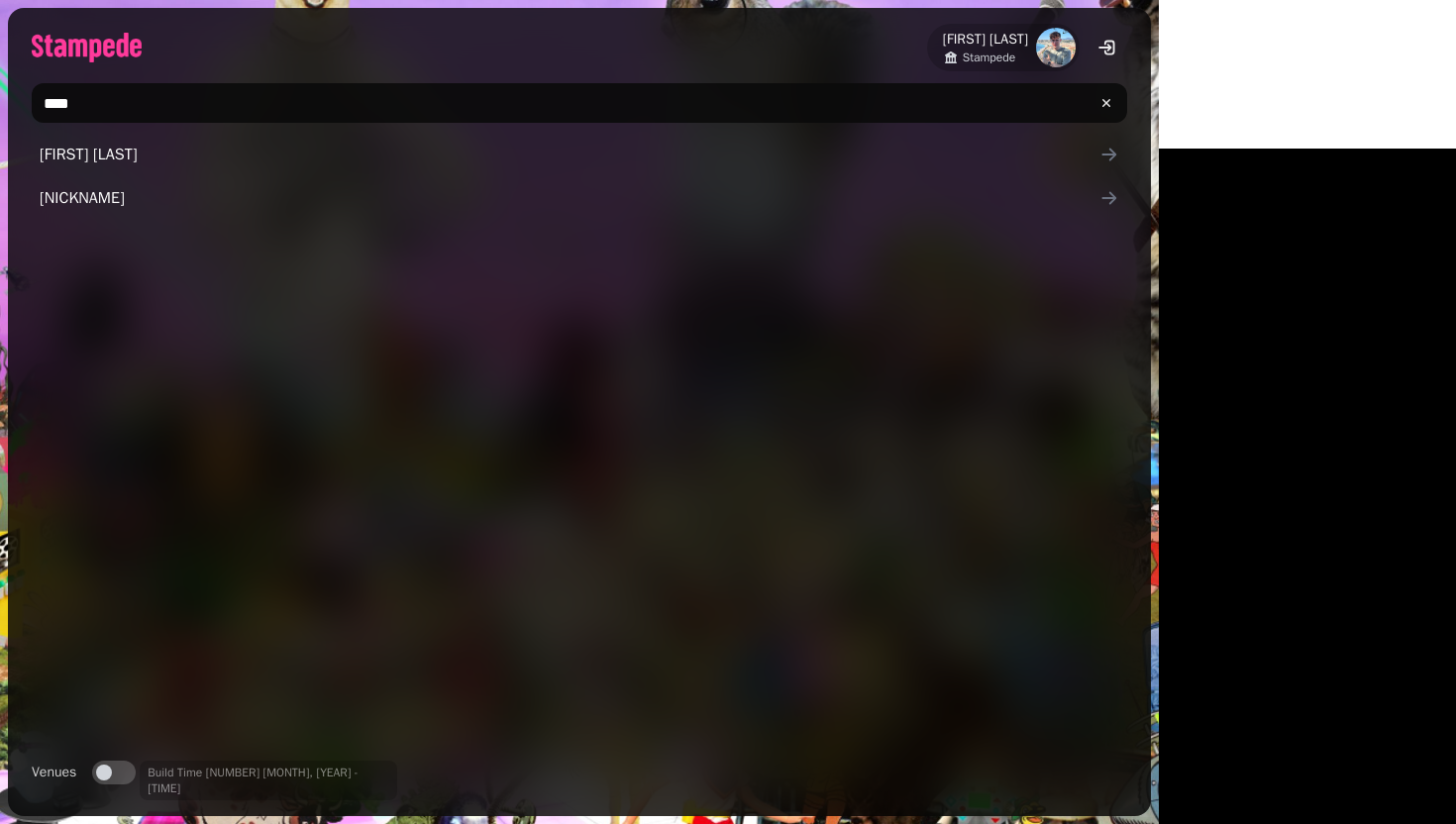 click on "****" at bounding box center (579, 103) 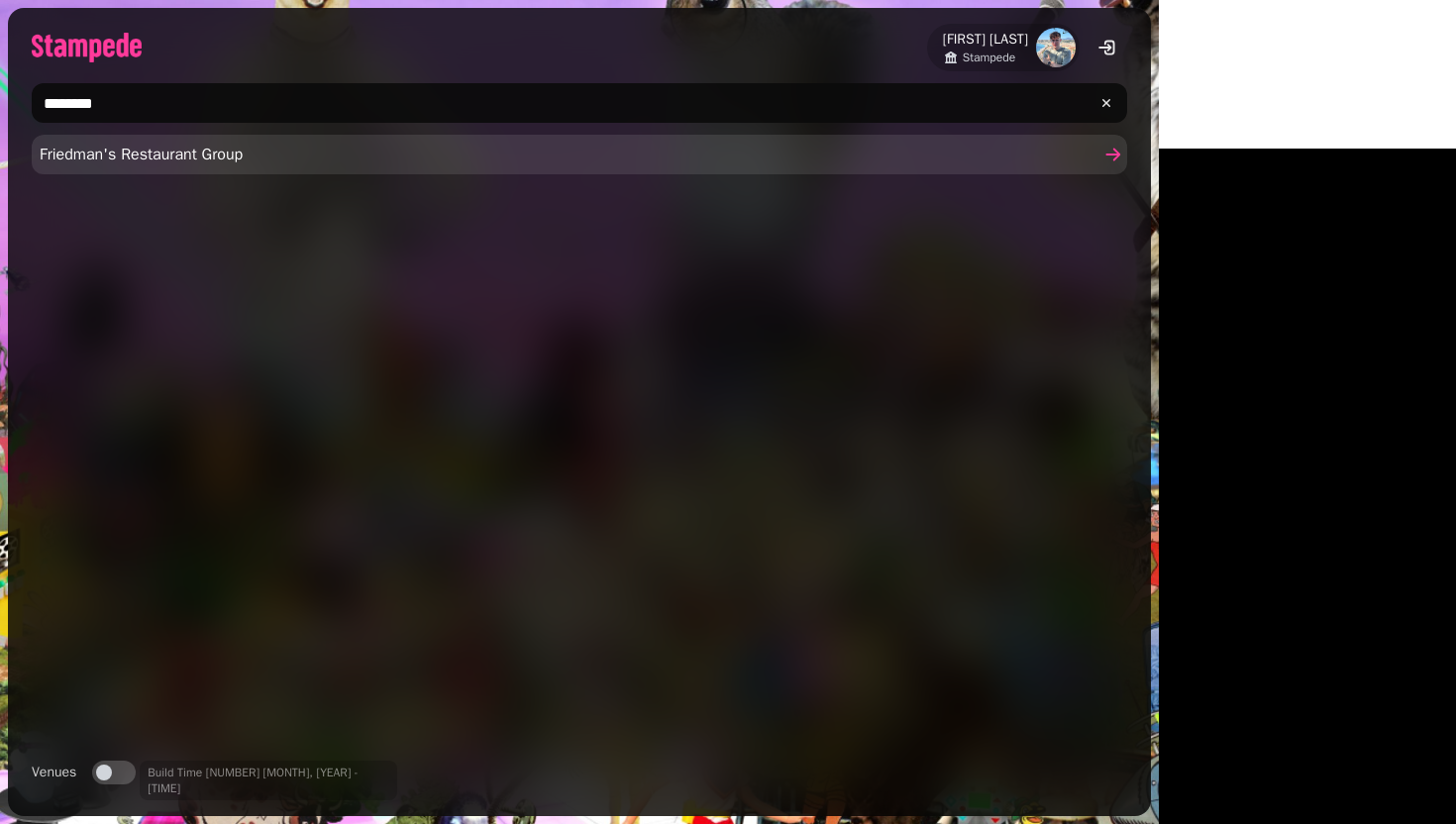 type on "********" 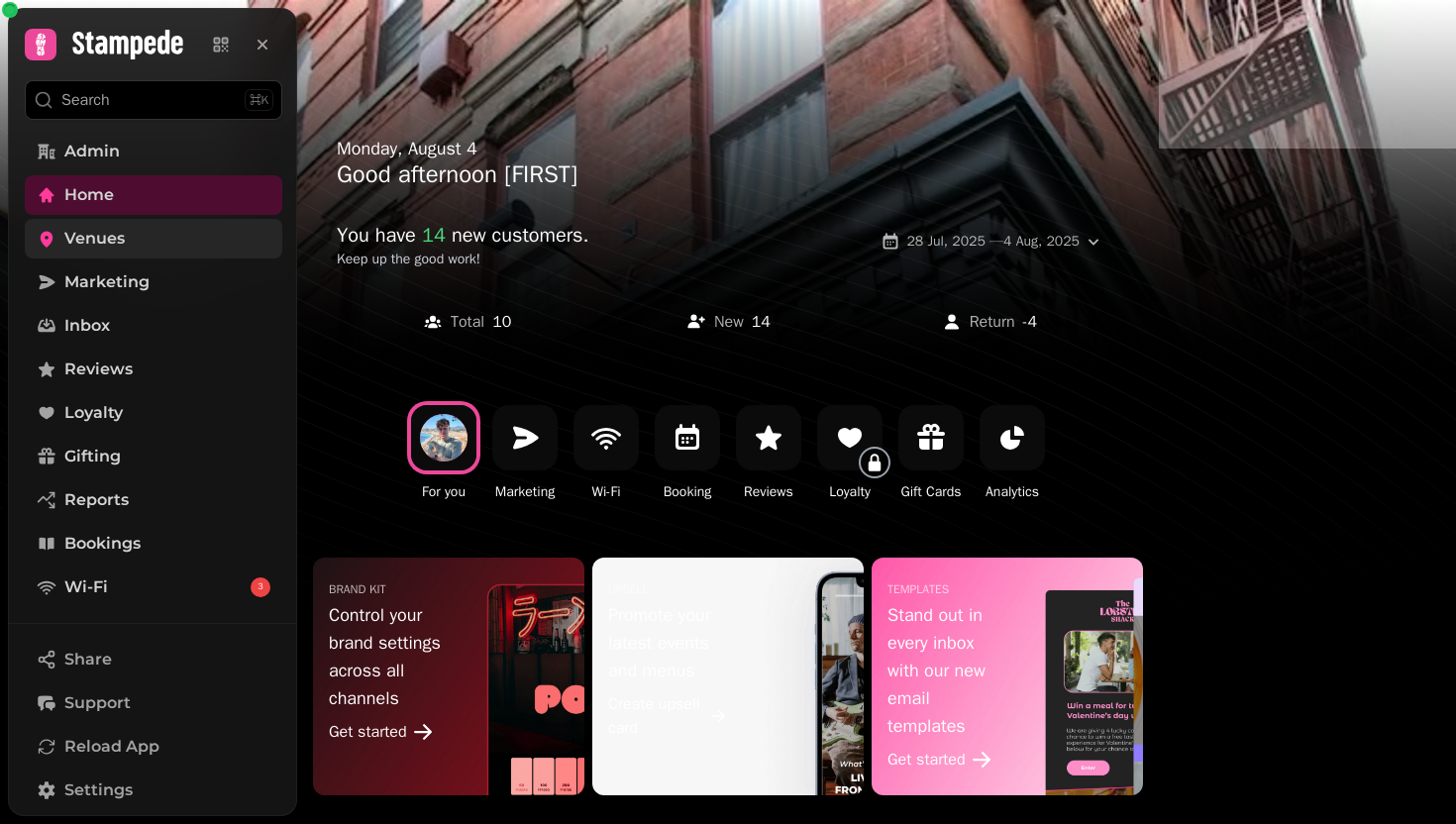 click on "Venues" at bounding box center [154, 239] 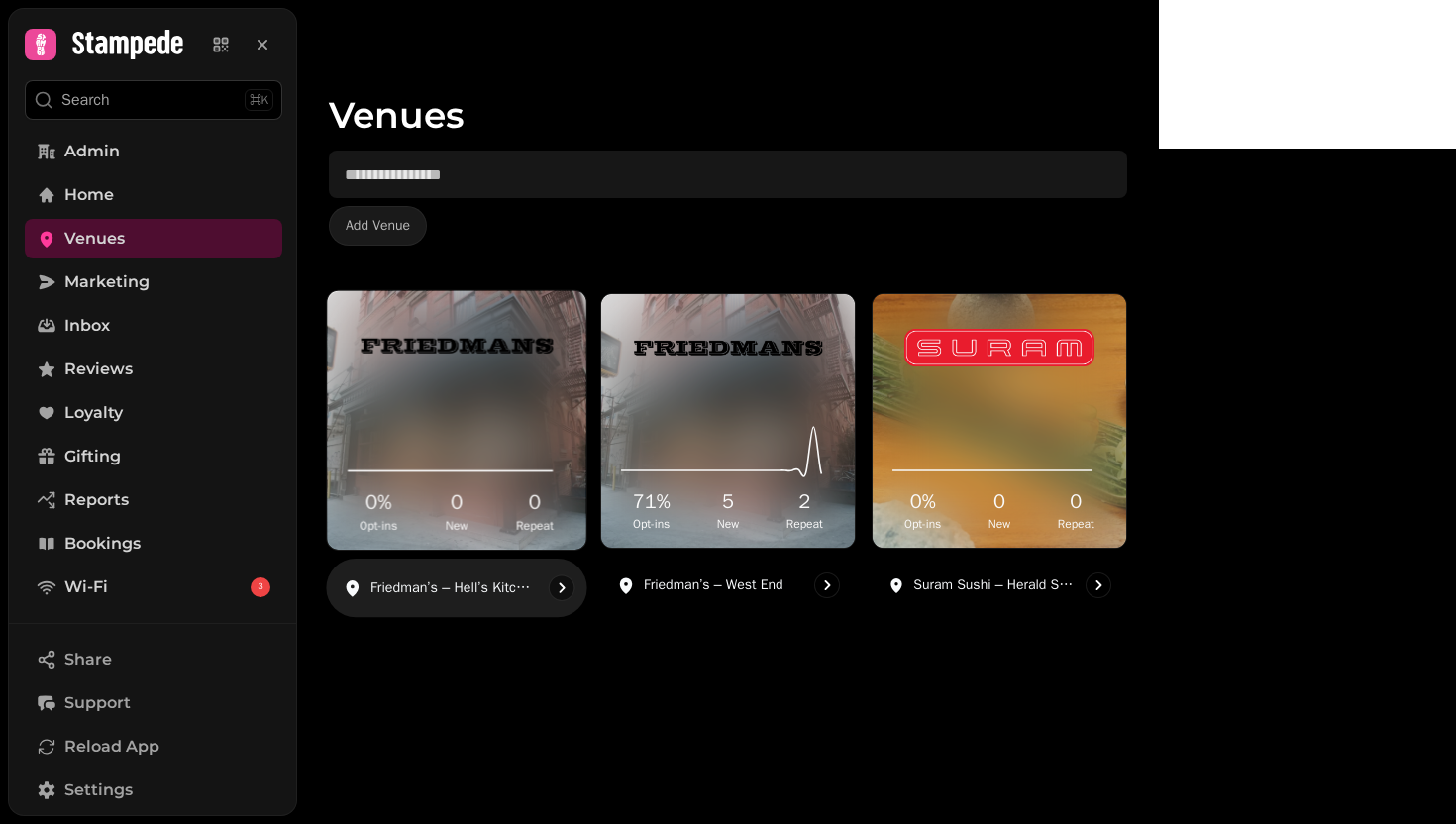 click at bounding box center [457, 346] 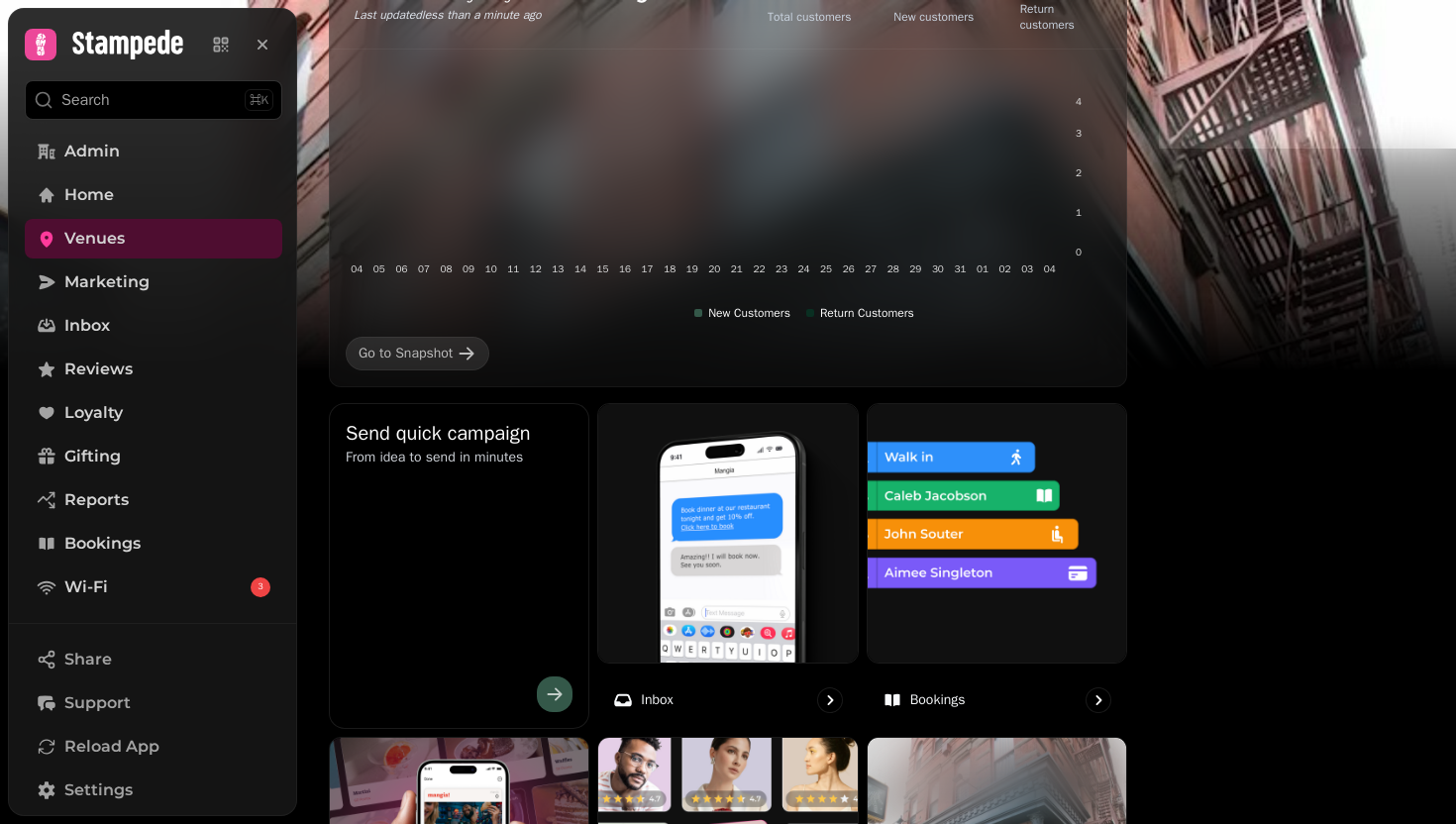 scroll, scrollTop: 449, scrollLeft: 0, axis: vertical 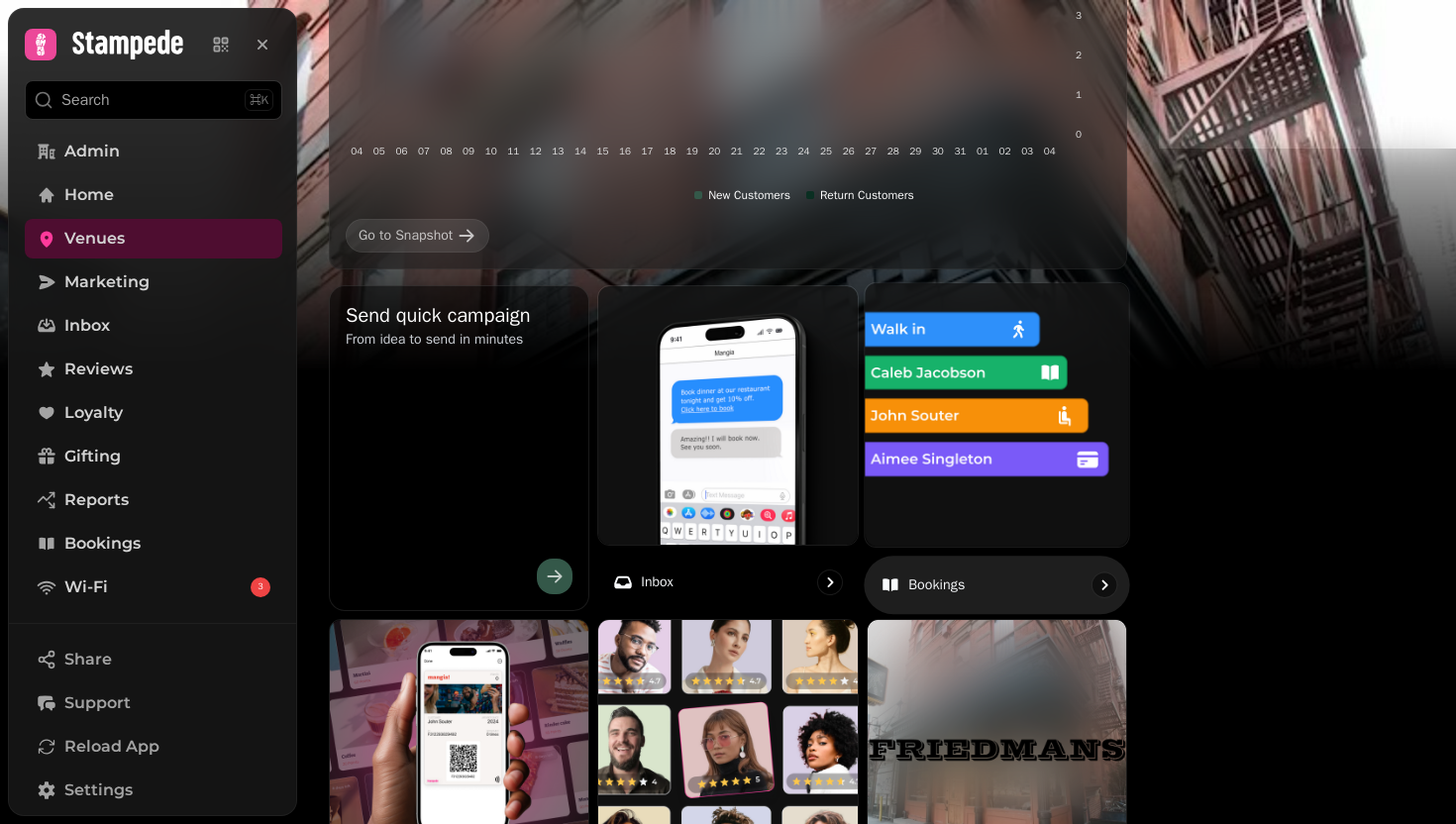 click at bounding box center [996, 414] 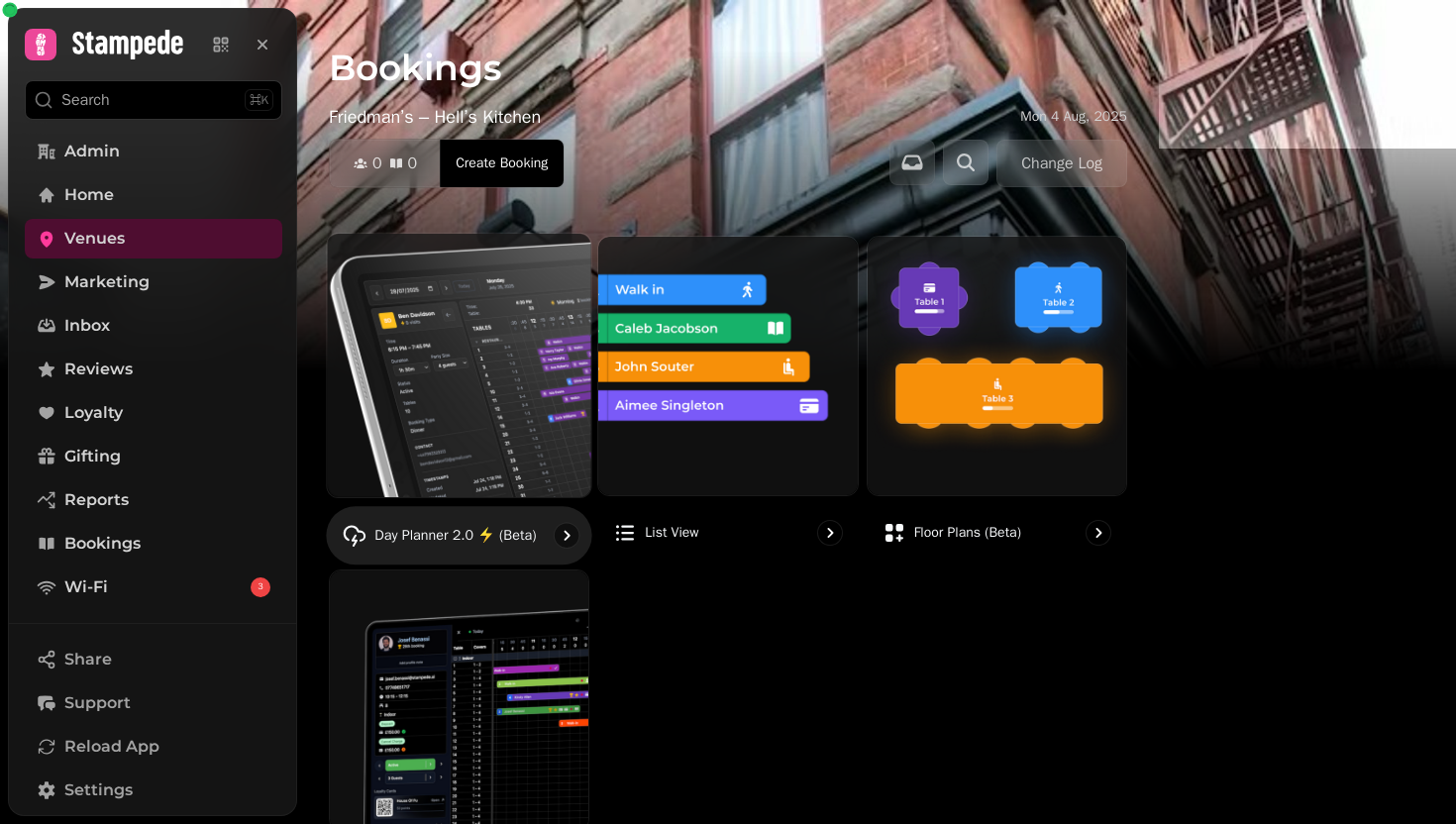 click at bounding box center (459, 364) 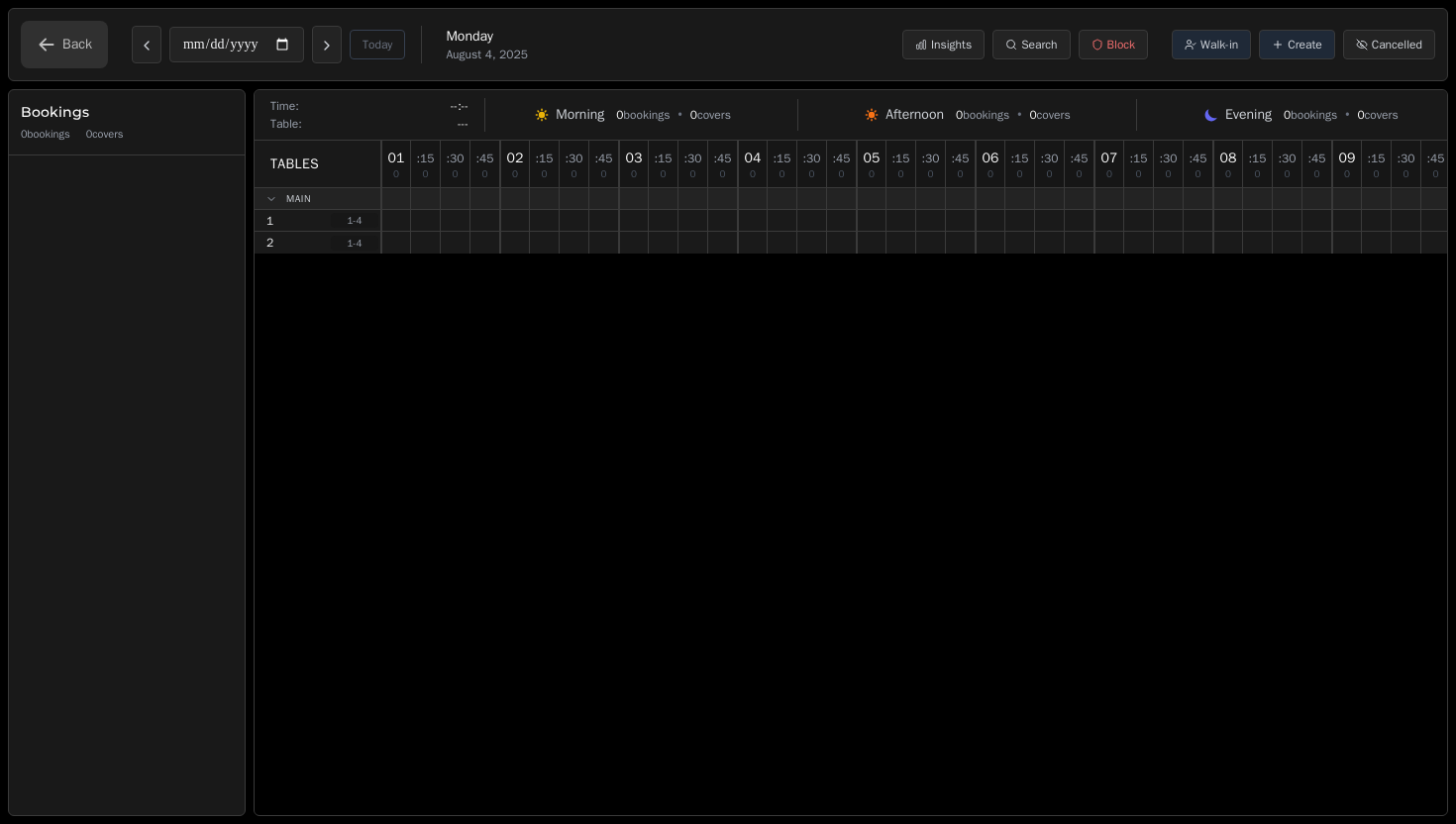 click 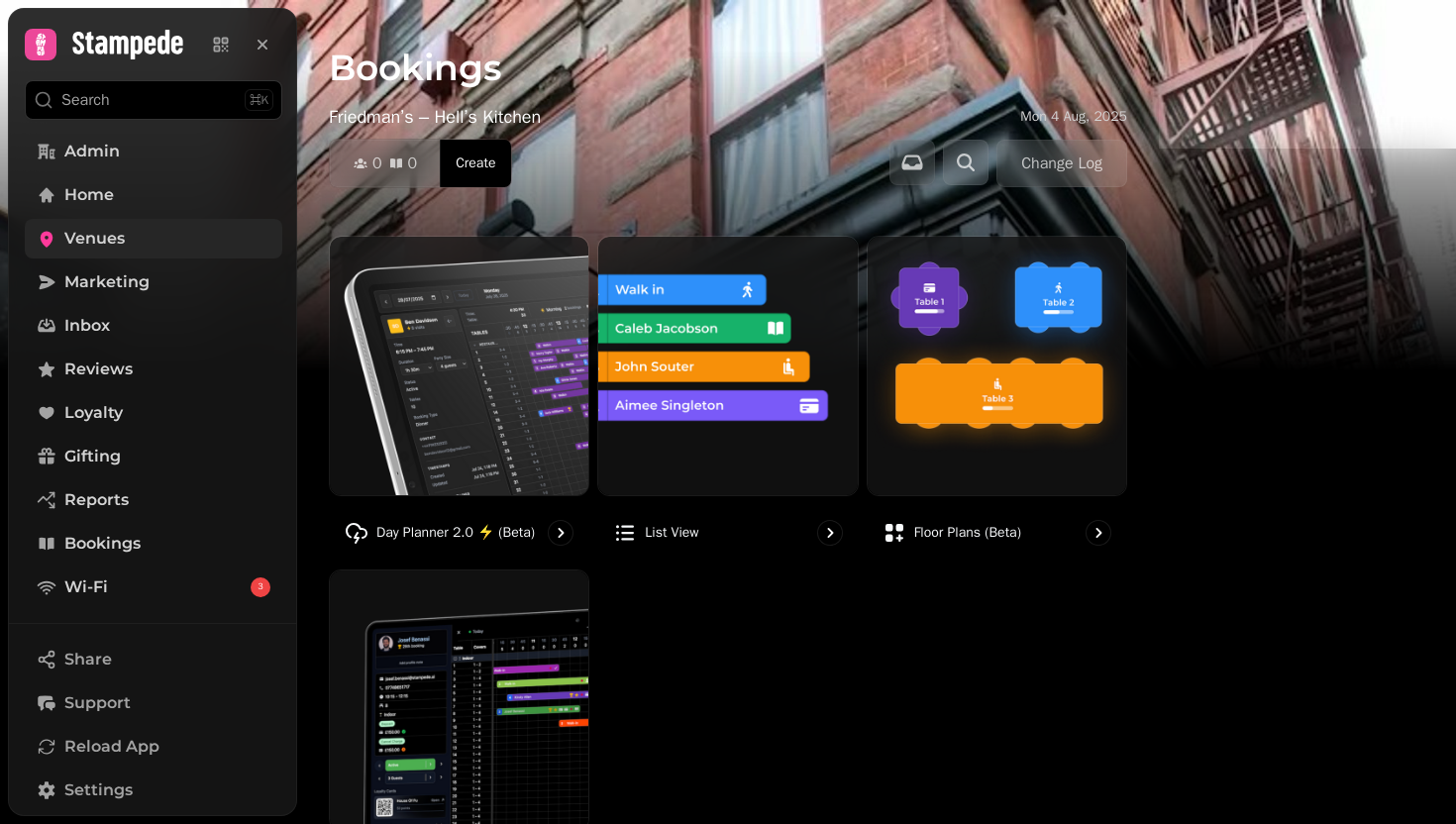 click on "Venues" at bounding box center [94, 239] 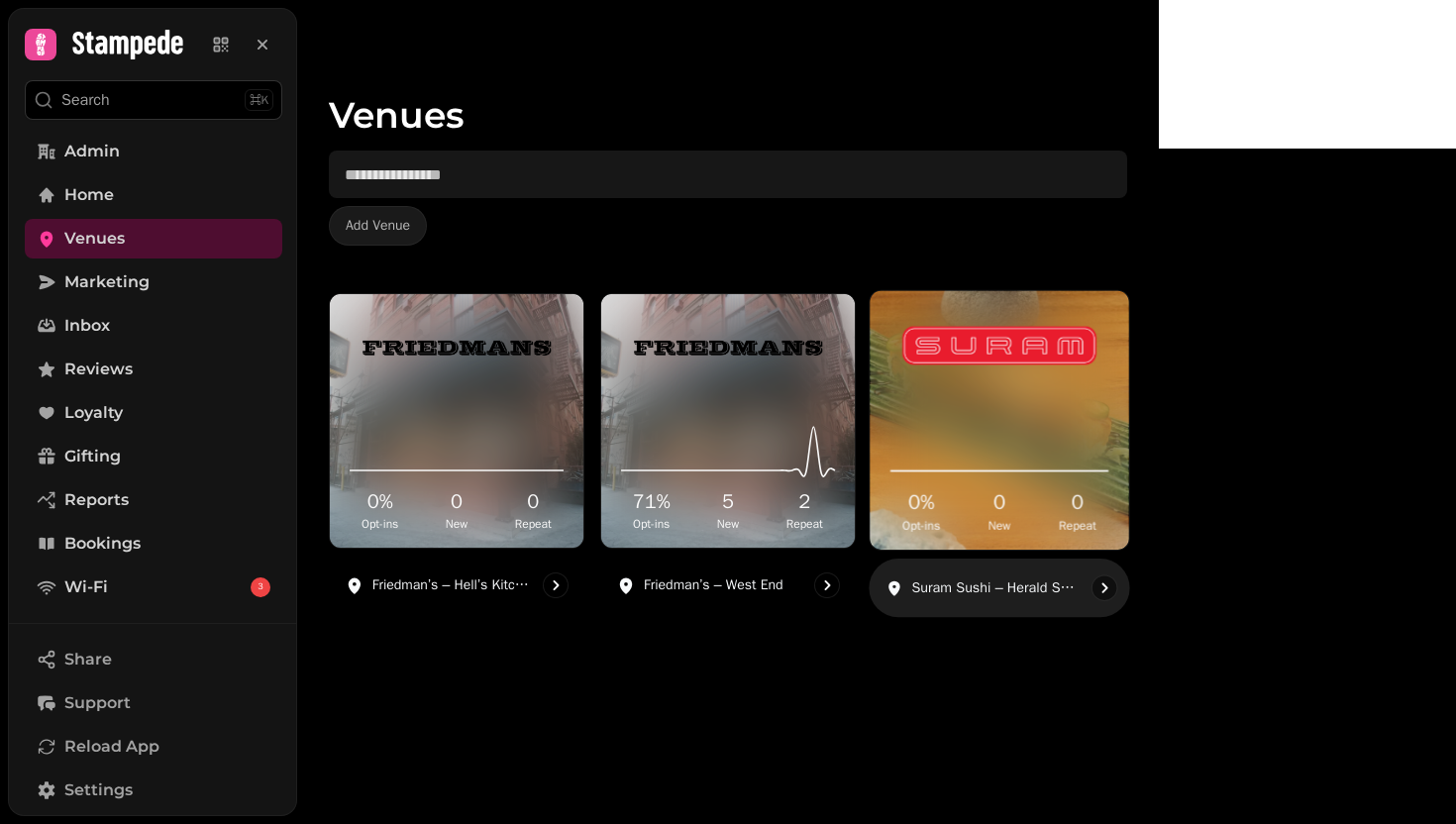 click at bounding box center [999, 346] 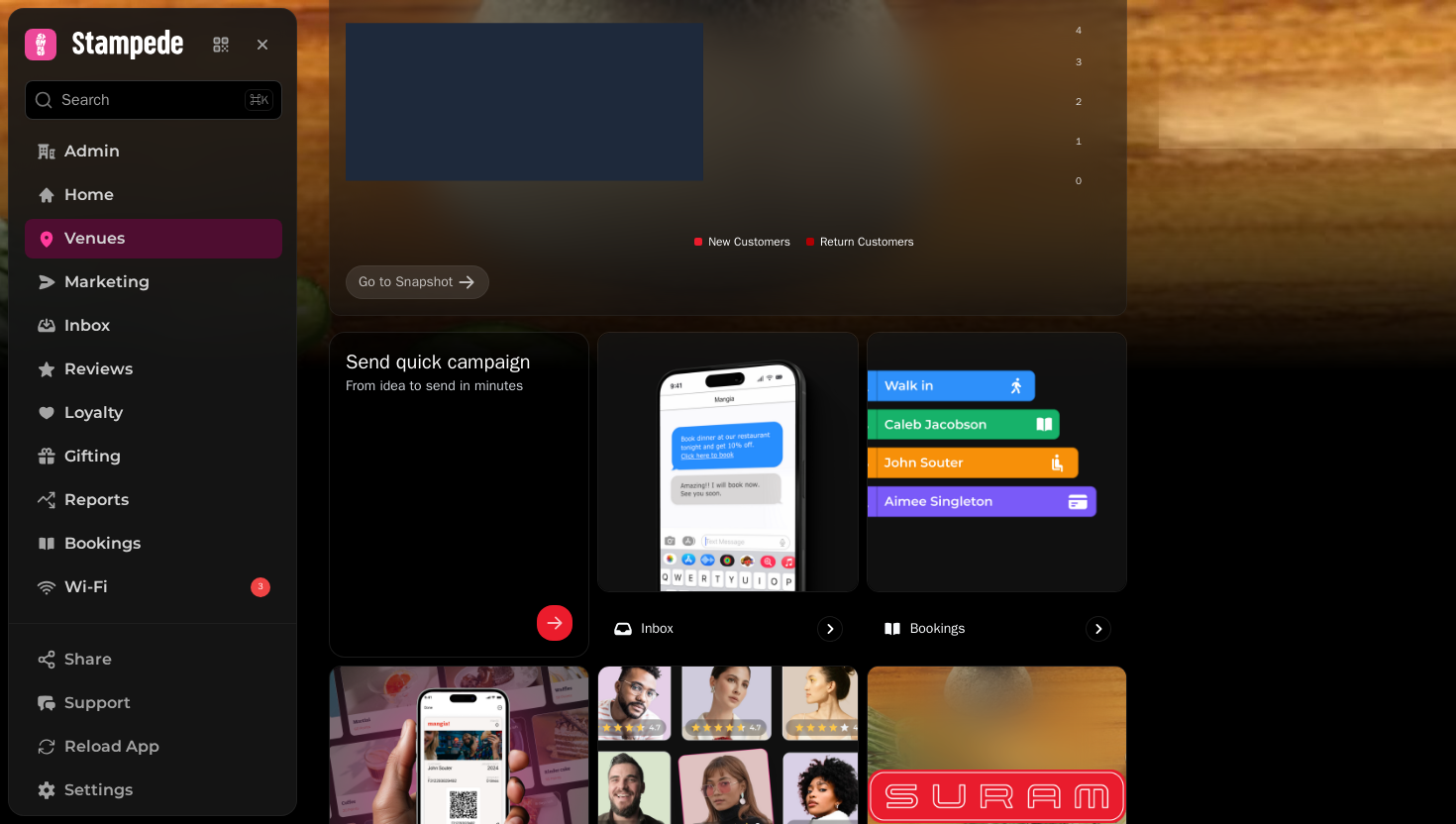 scroll, scrollTop: 471, scrollLeft: 0, axis: vertical 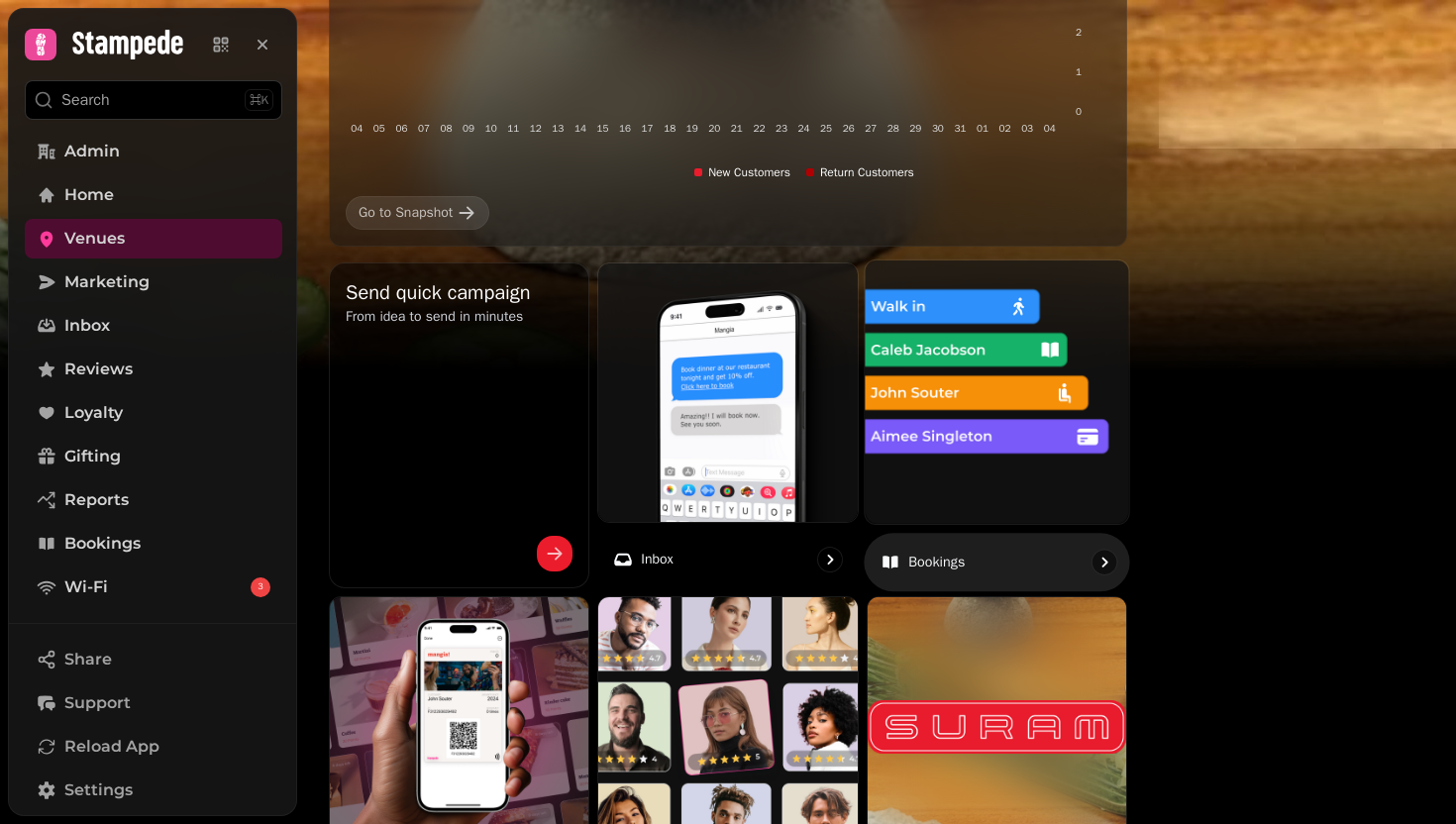click at bounding box center (996, 391) 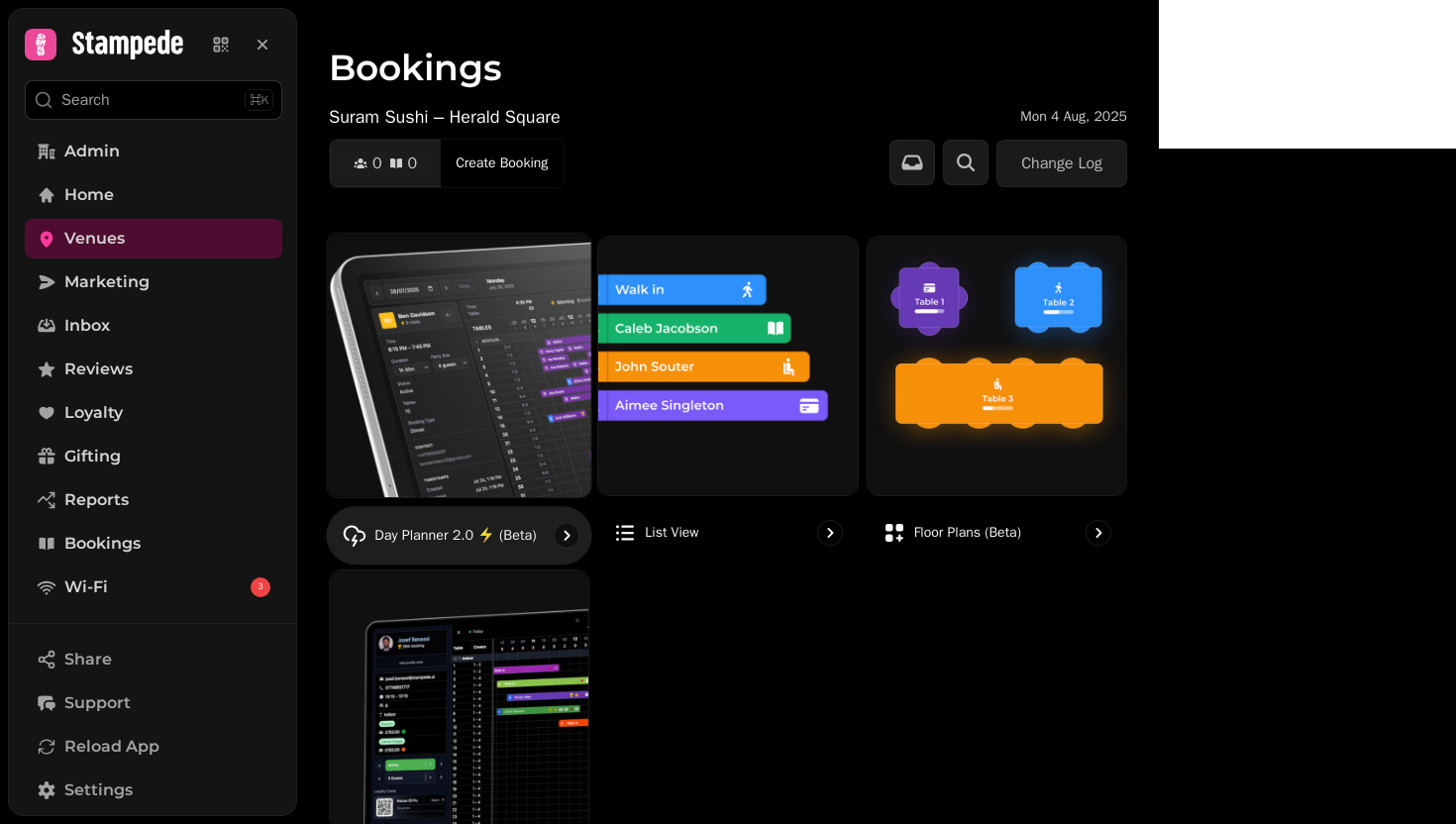 click at bounding box center [459, 364] 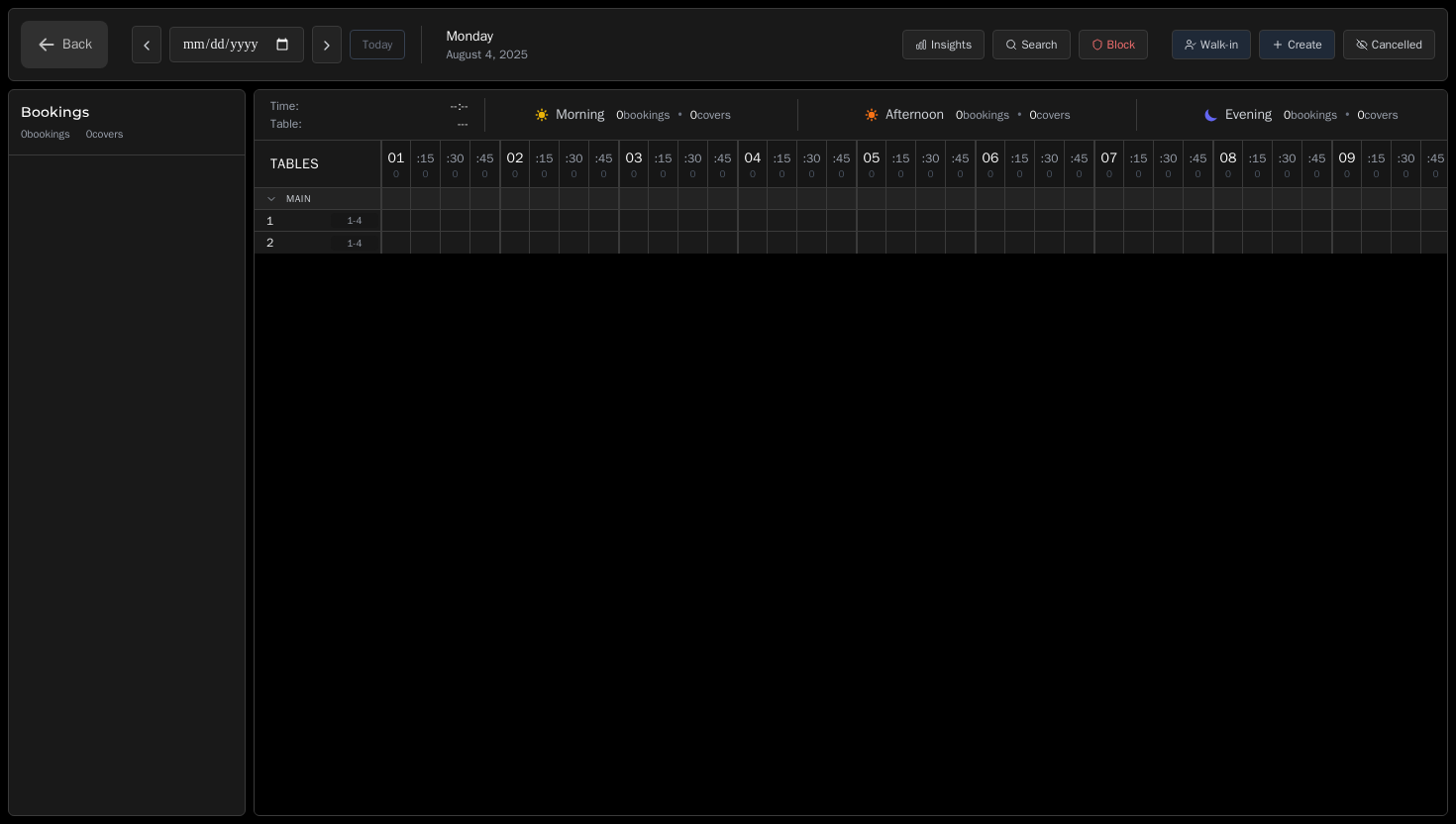 click on "Back" at bounding box center (64, 45) 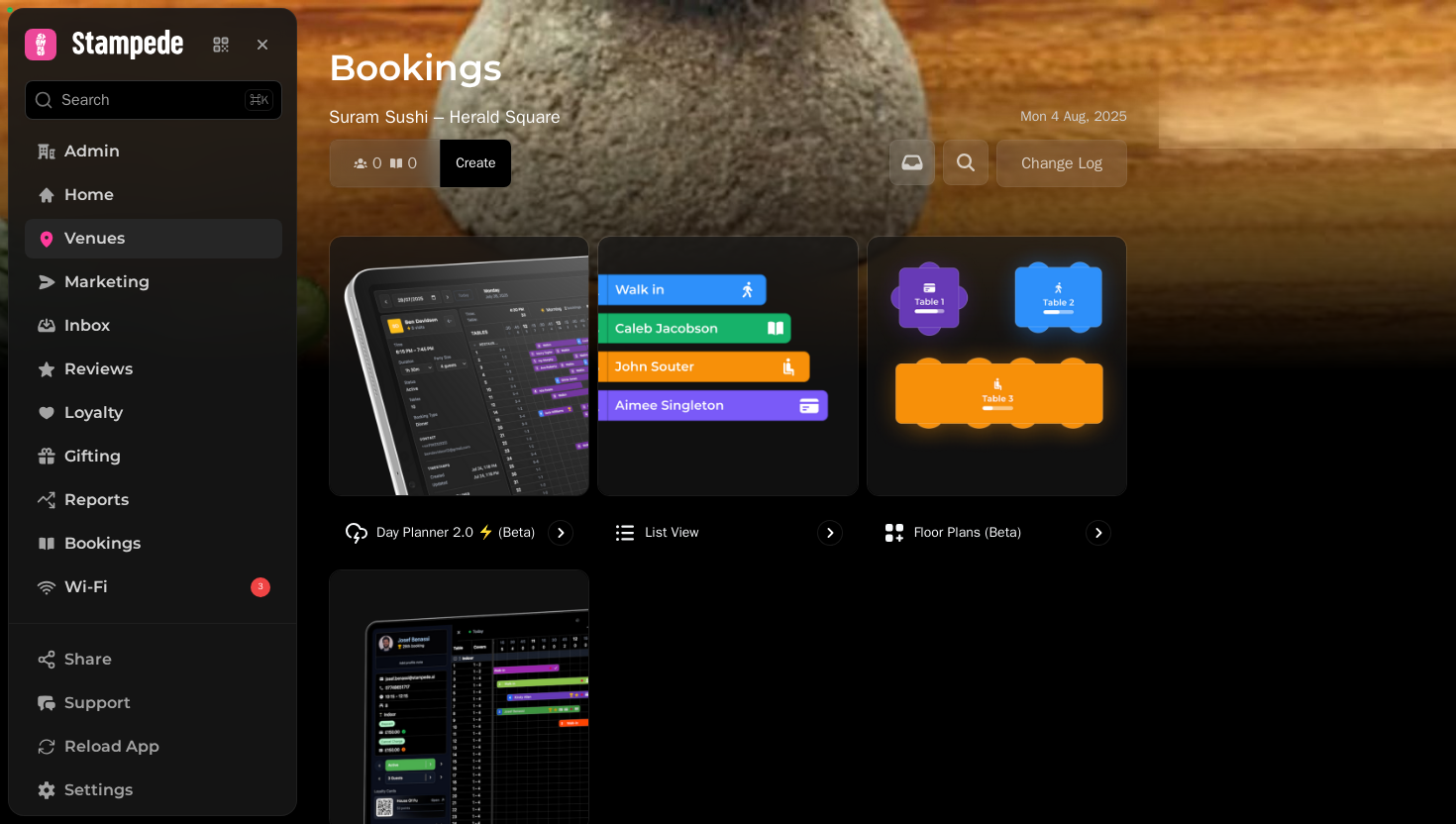 click on "Venues" at bounding box center [154, 239] 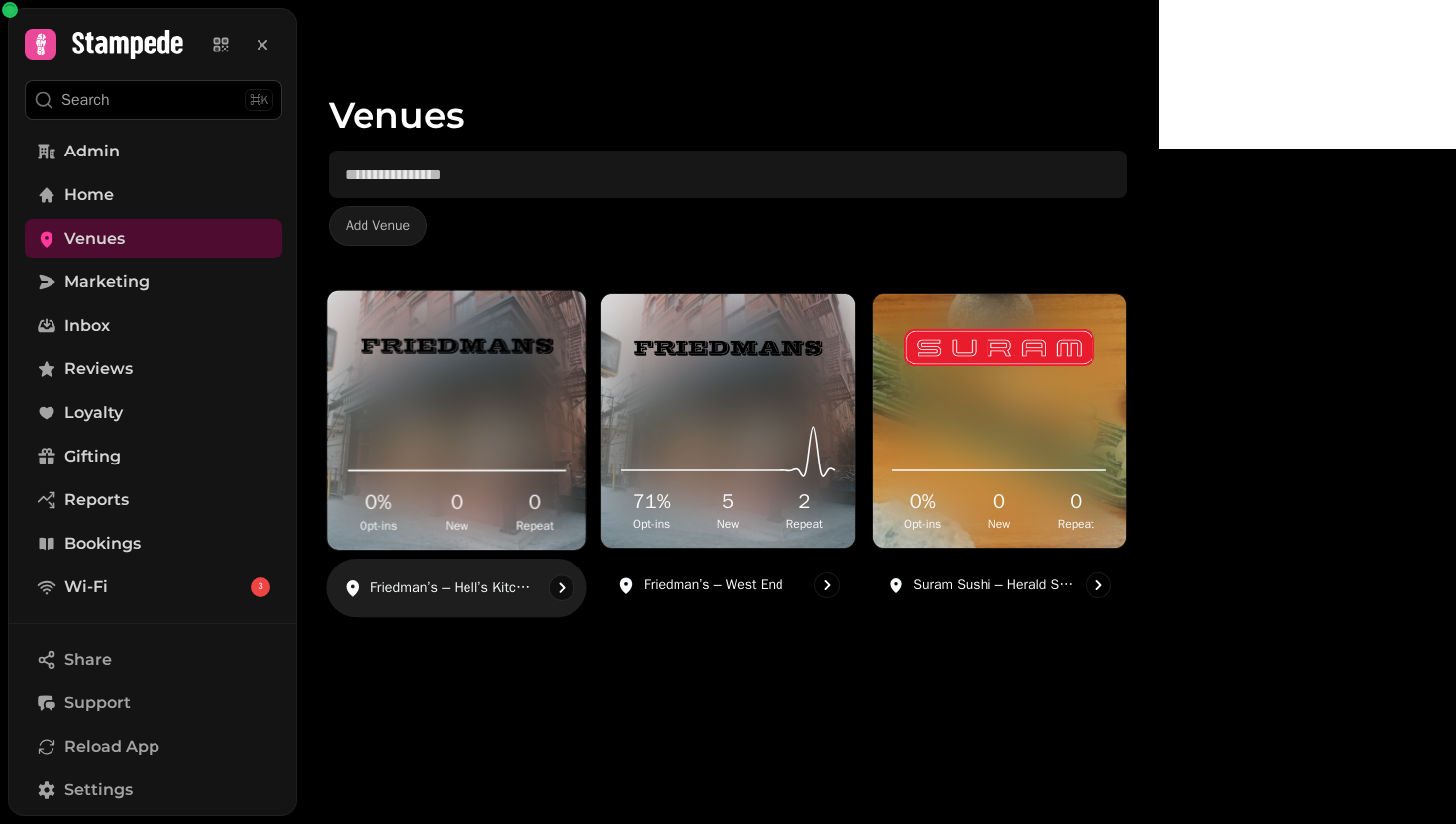 click at bounding box center [457, 346] 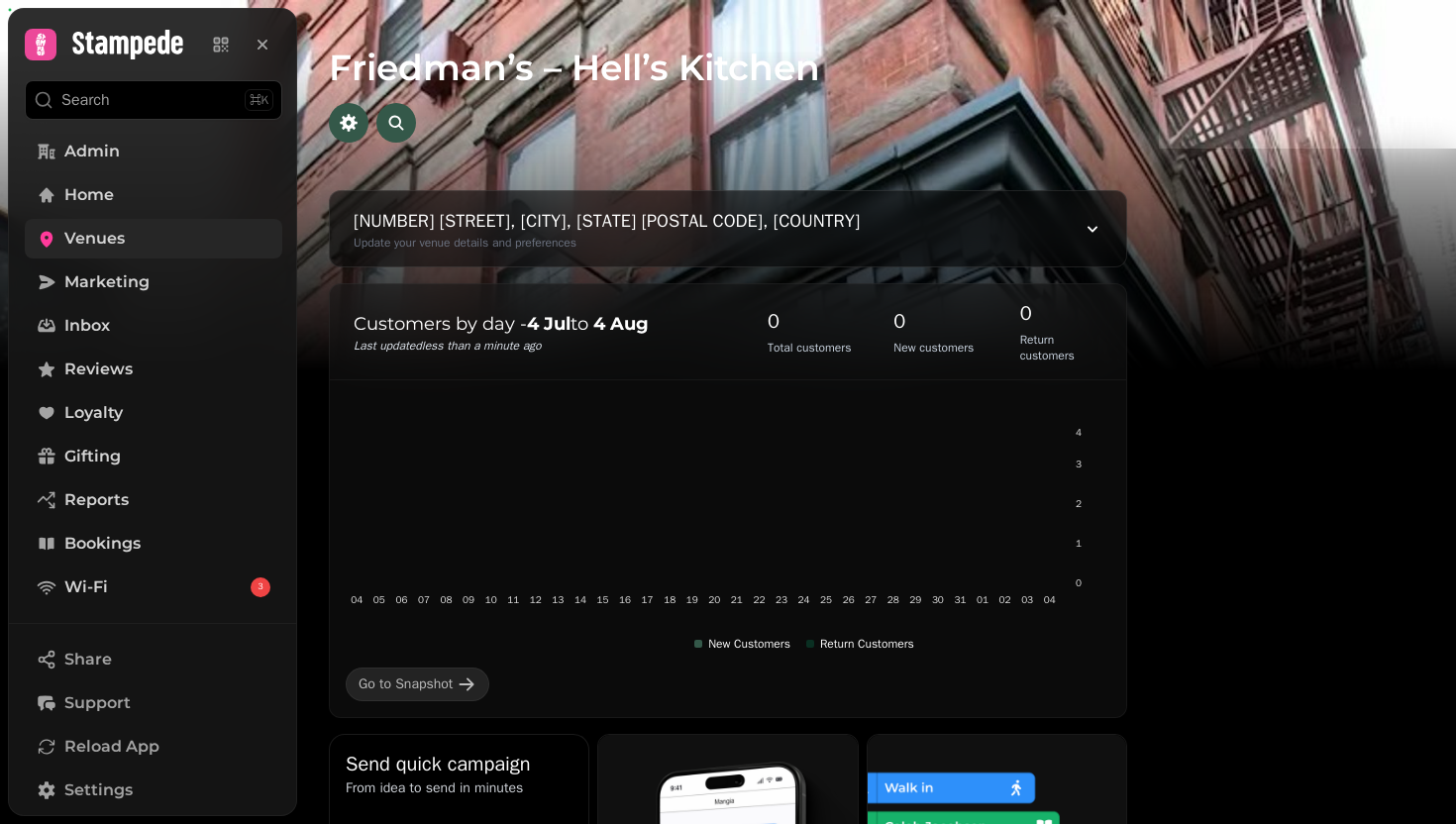 click on "Venues" at bounding box center (94, 239) 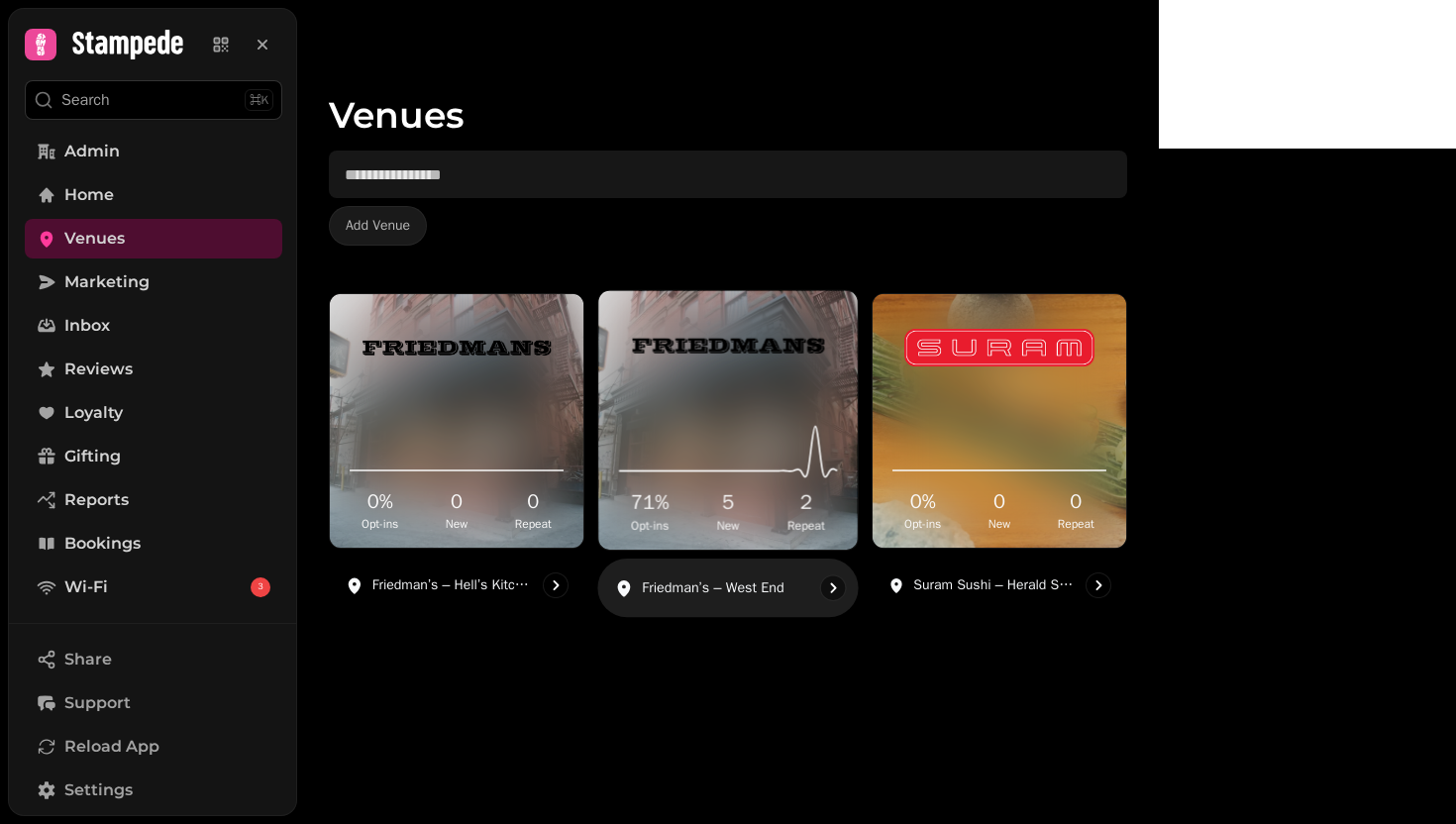 click at bounding box center (728, 346) 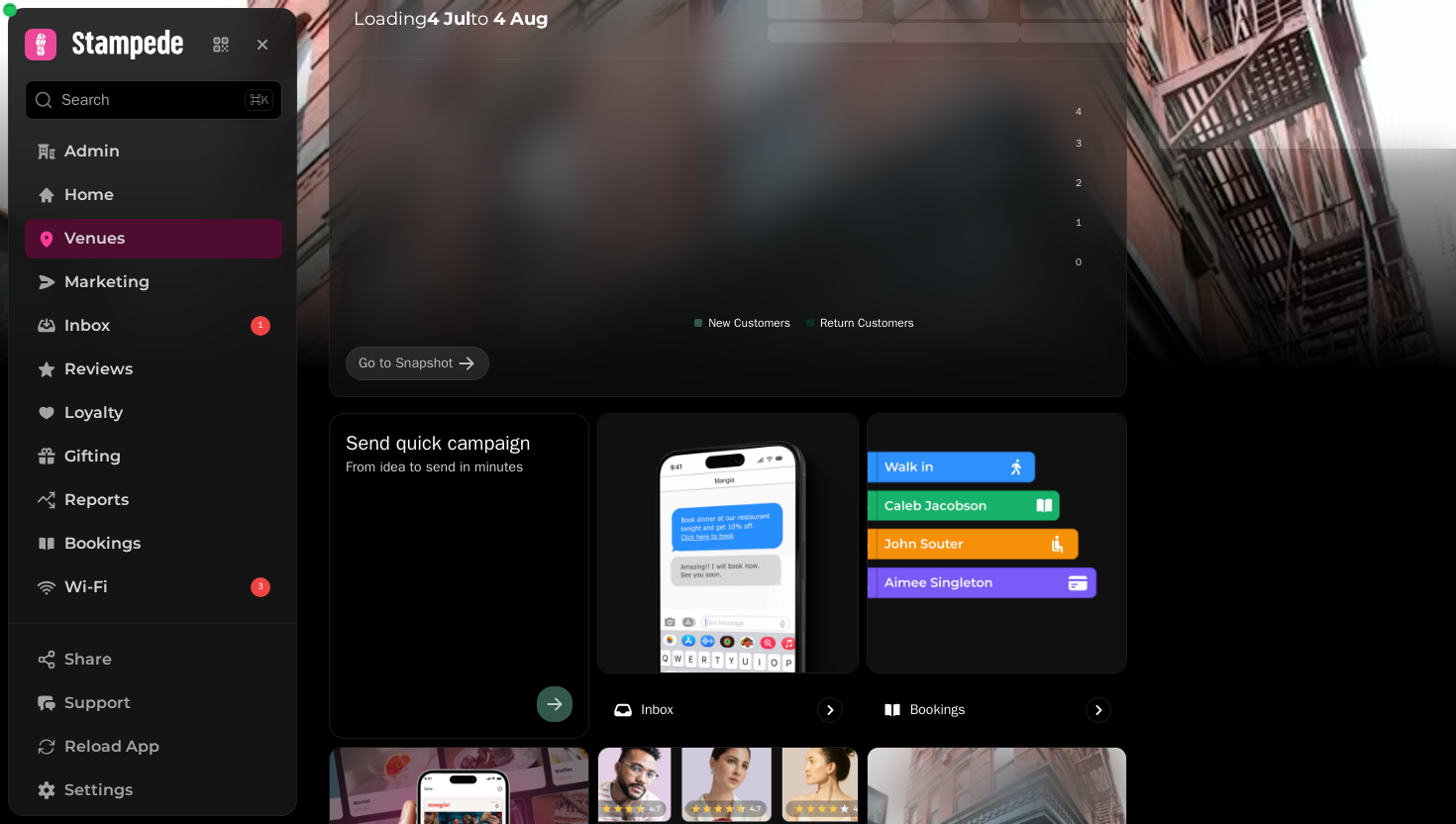 scroll, scrollTop: 441, scrollLeft: 0, axis: vertical 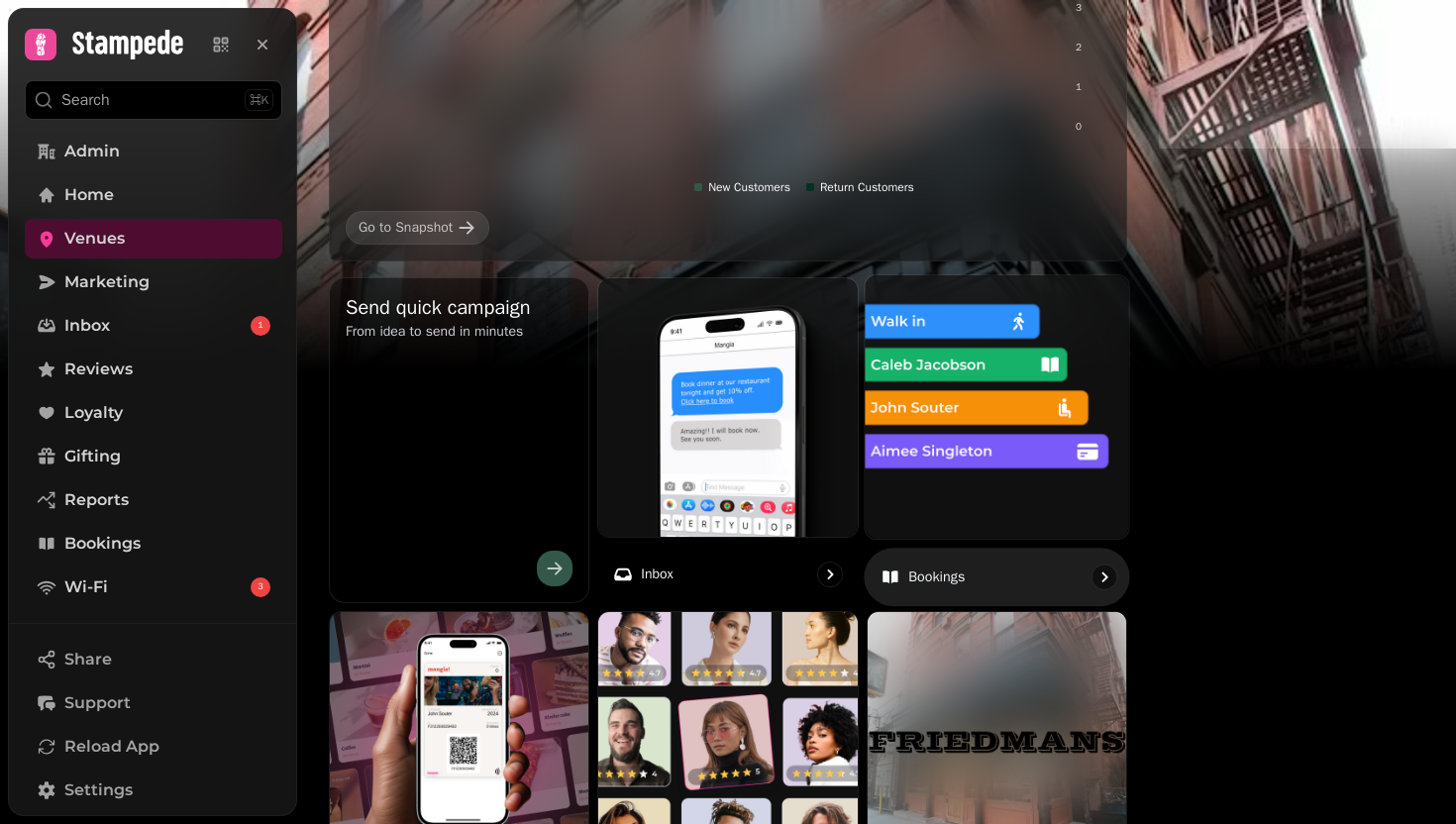 click at bounding box center [996, 406] 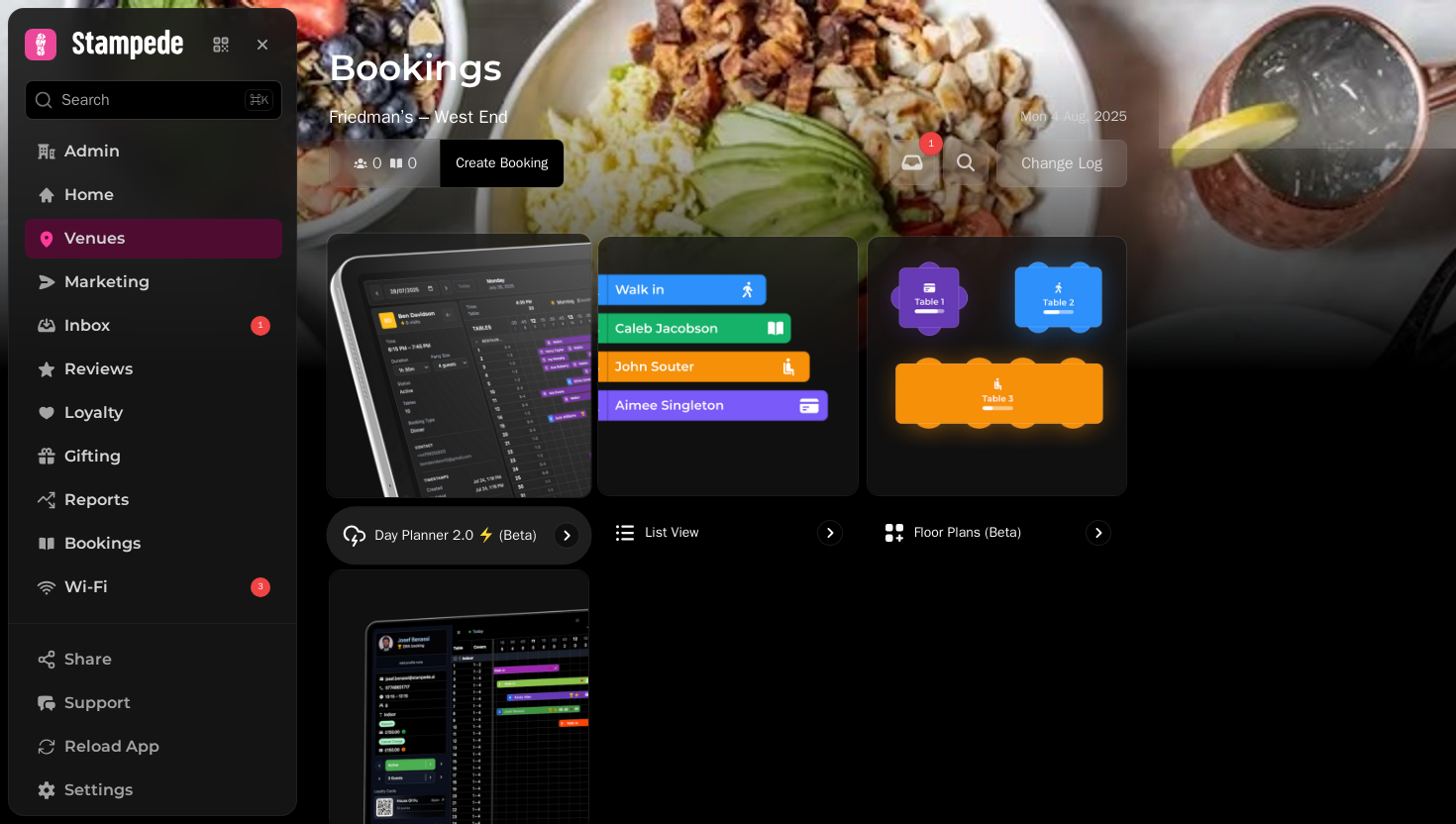 click at bounding box center (459, 364) 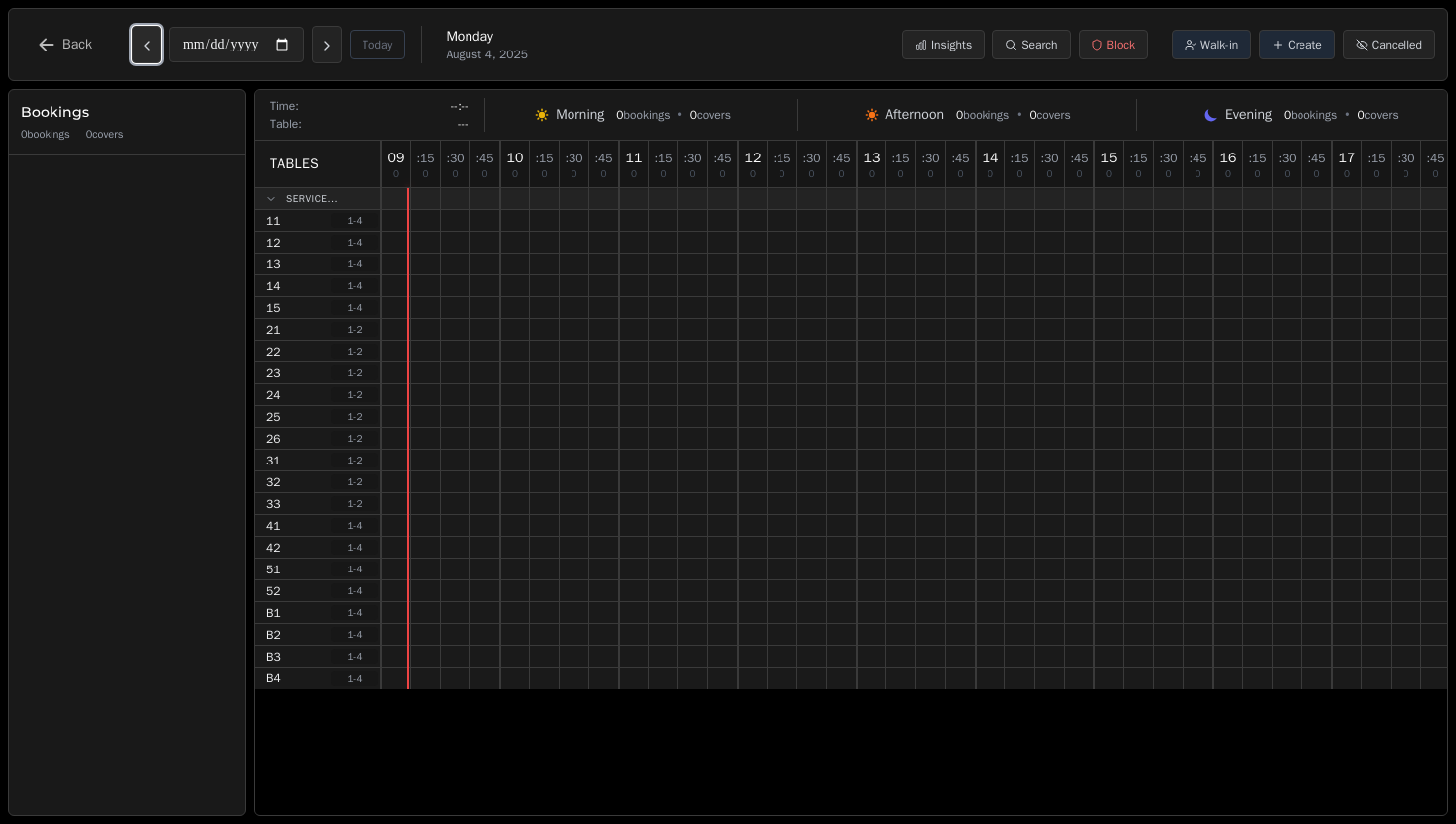 click 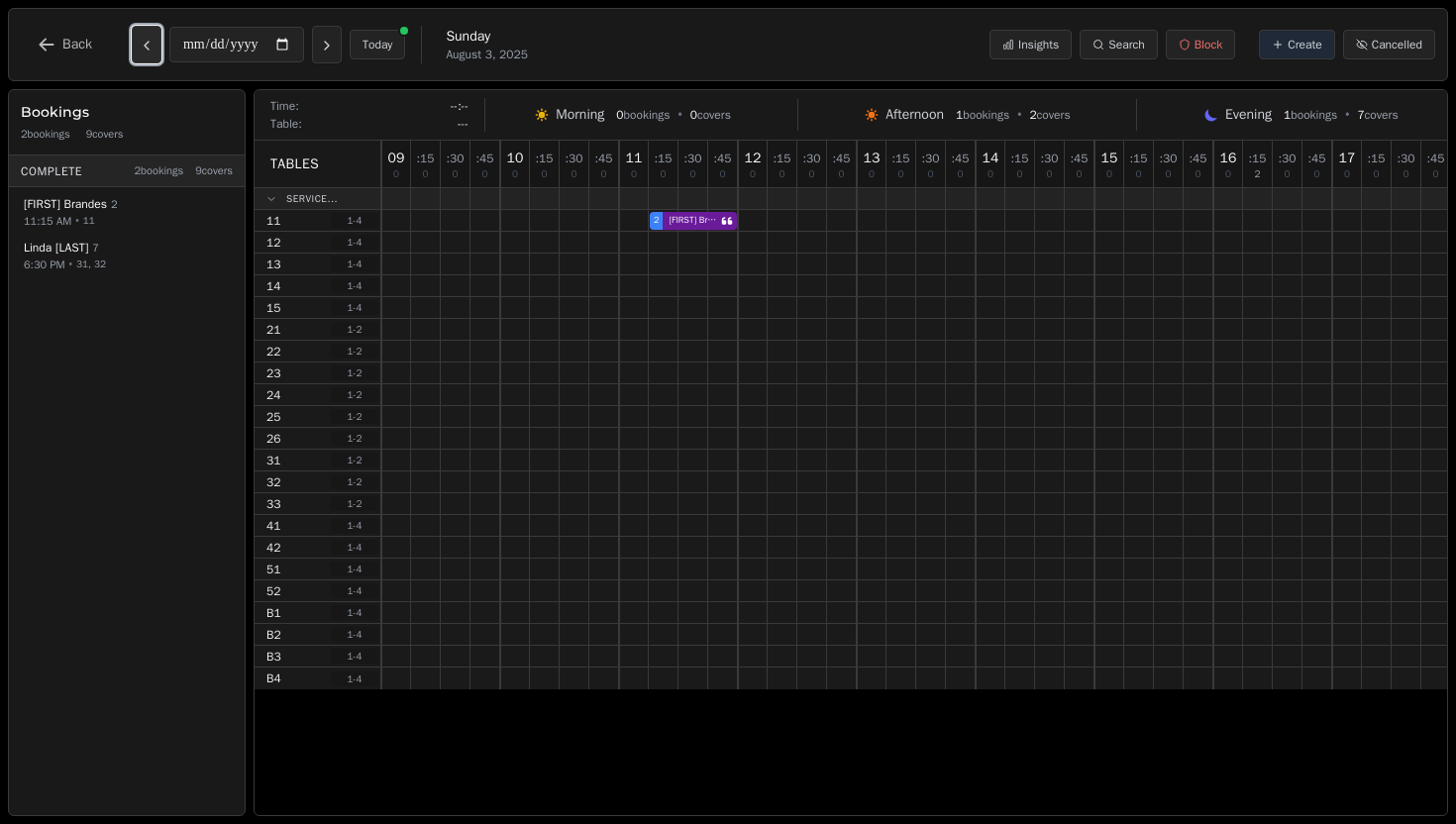 click 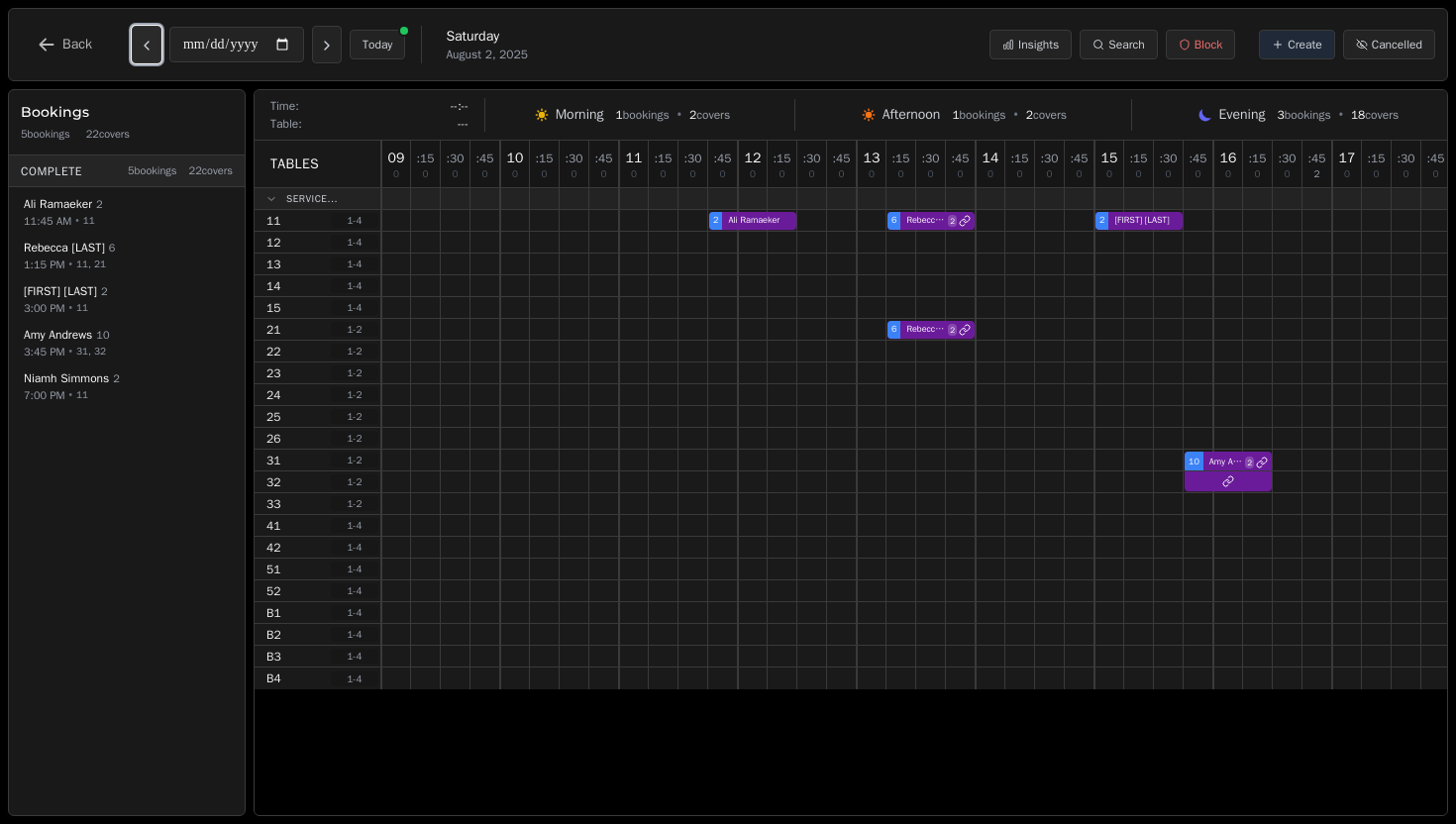 click 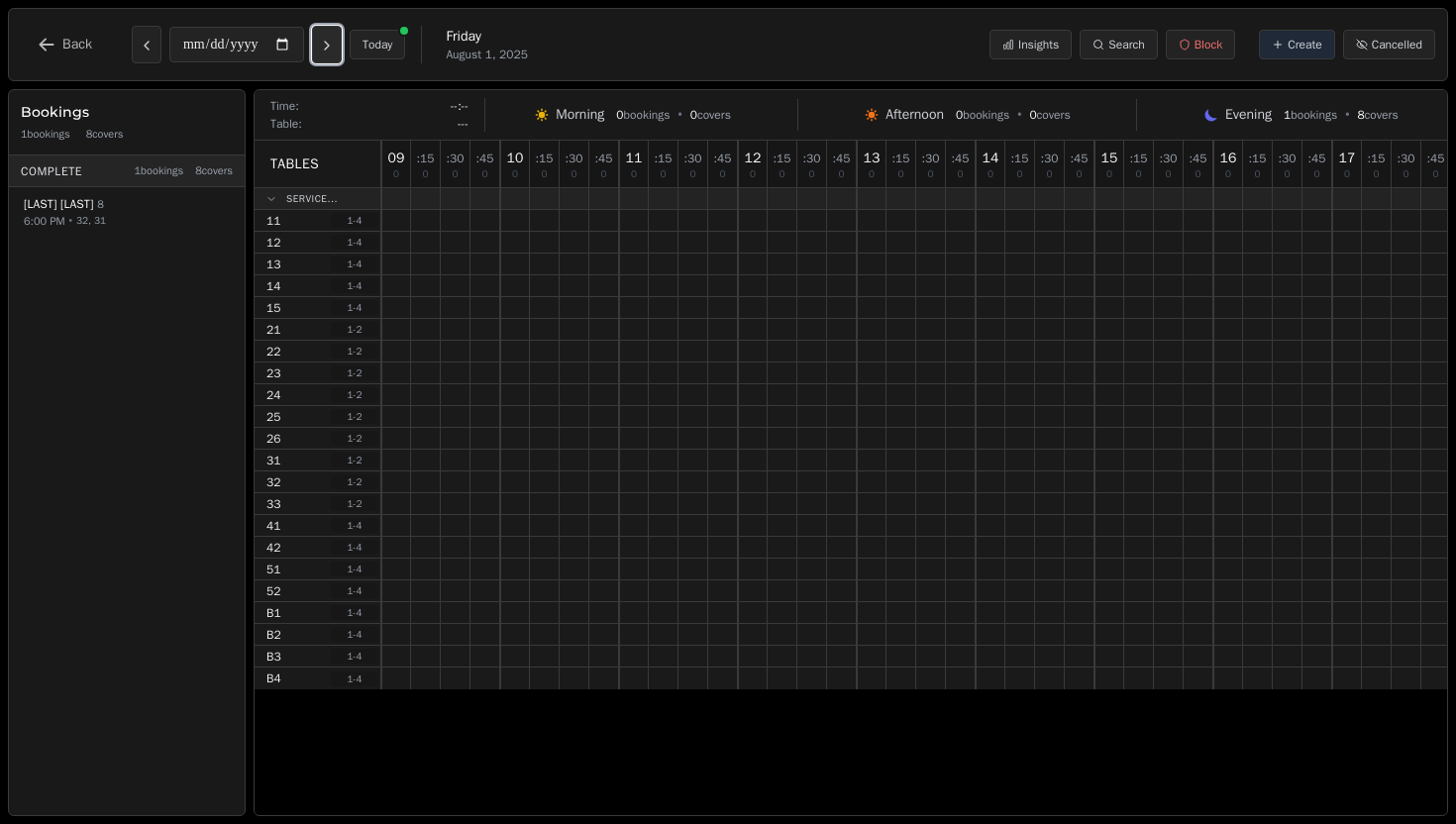 click 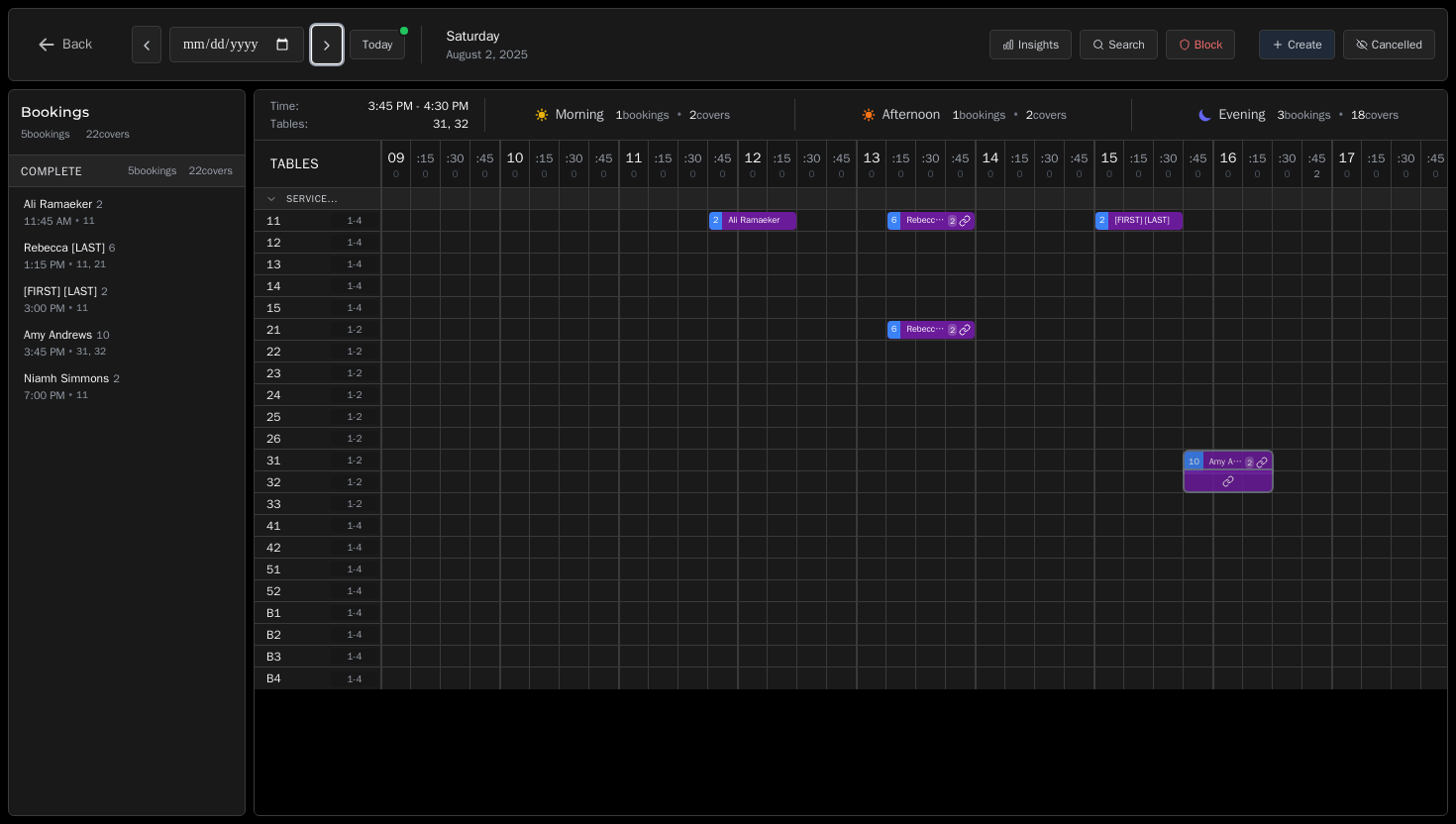 click on "[NUMBER] [FIRST] [LAST] [NUMBER]" at bounding box center (1213, 461) 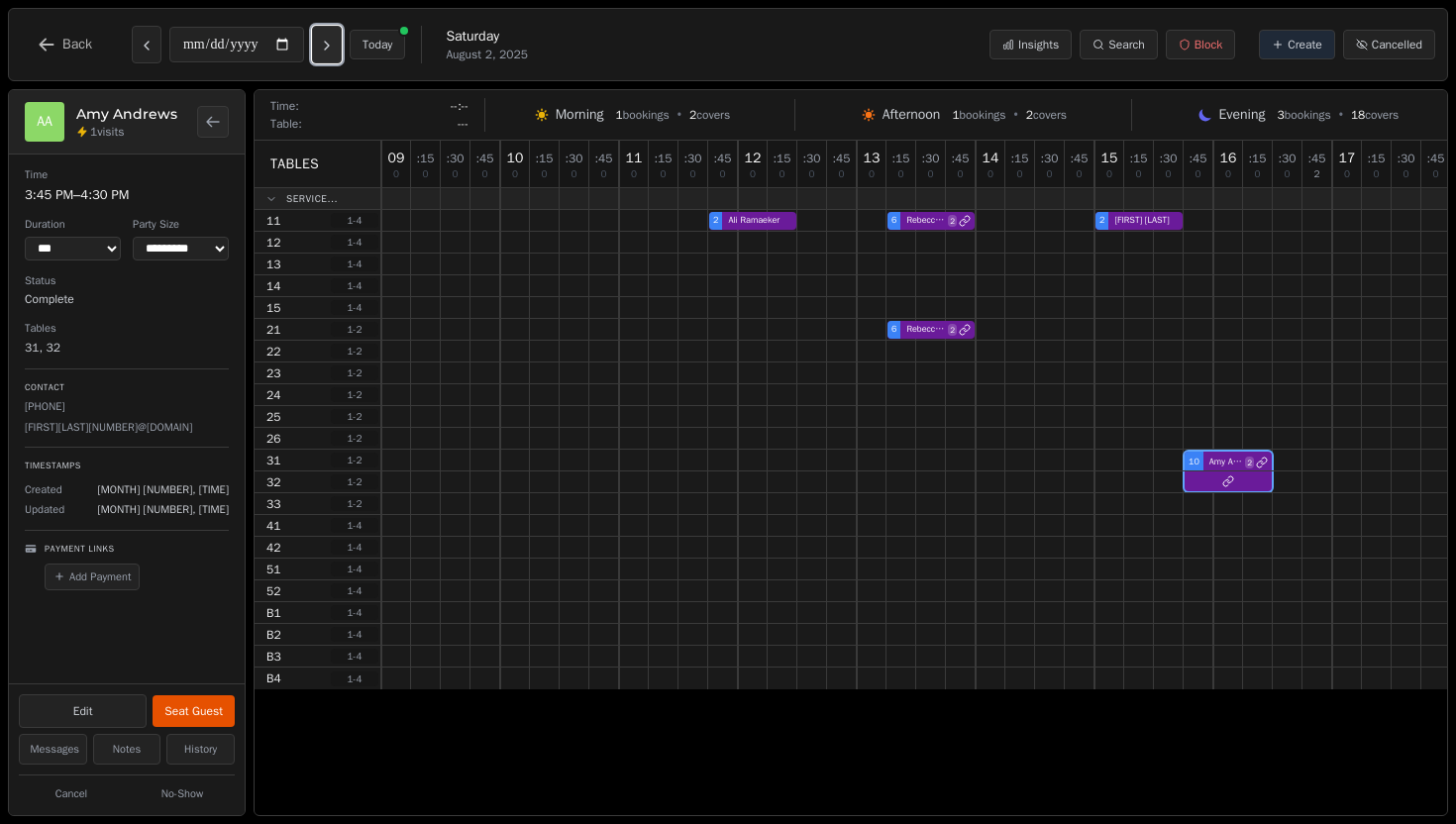 click at bounding box center (327, 45) 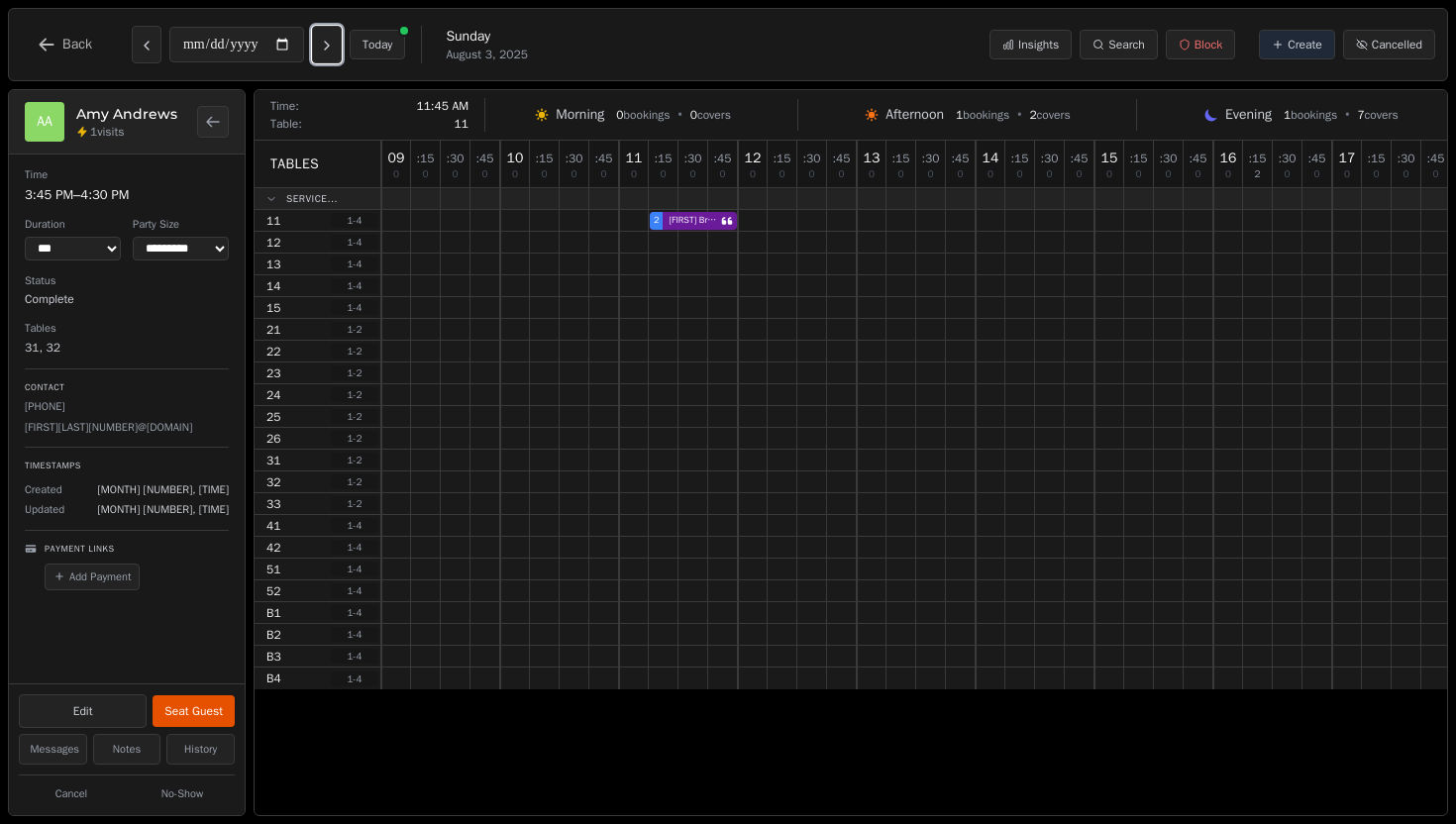 click on "[NUMBER] [FIRST] [LAST]" at bounding box center (1213, 221) 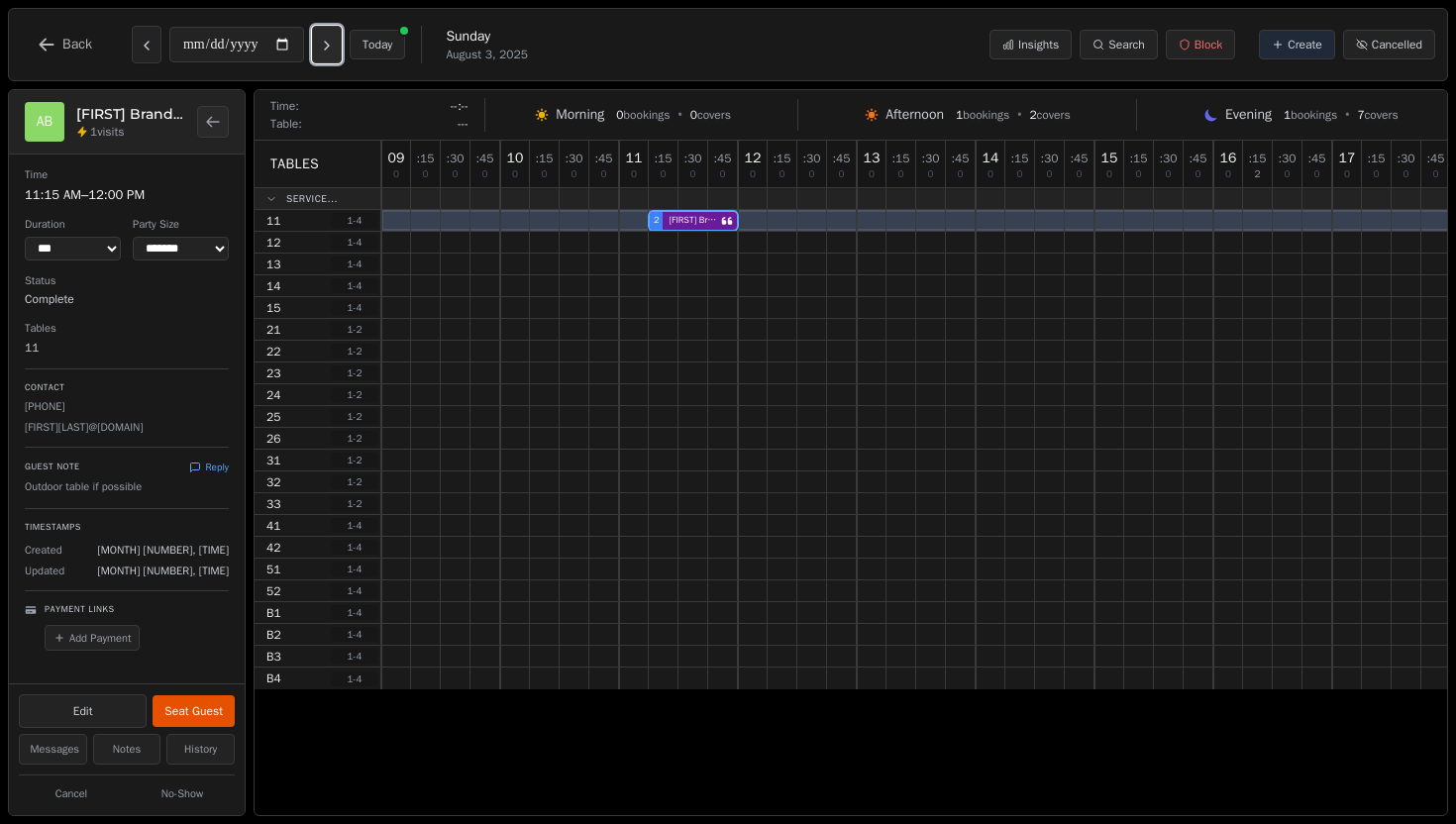 click at bounding box center [327, 45] 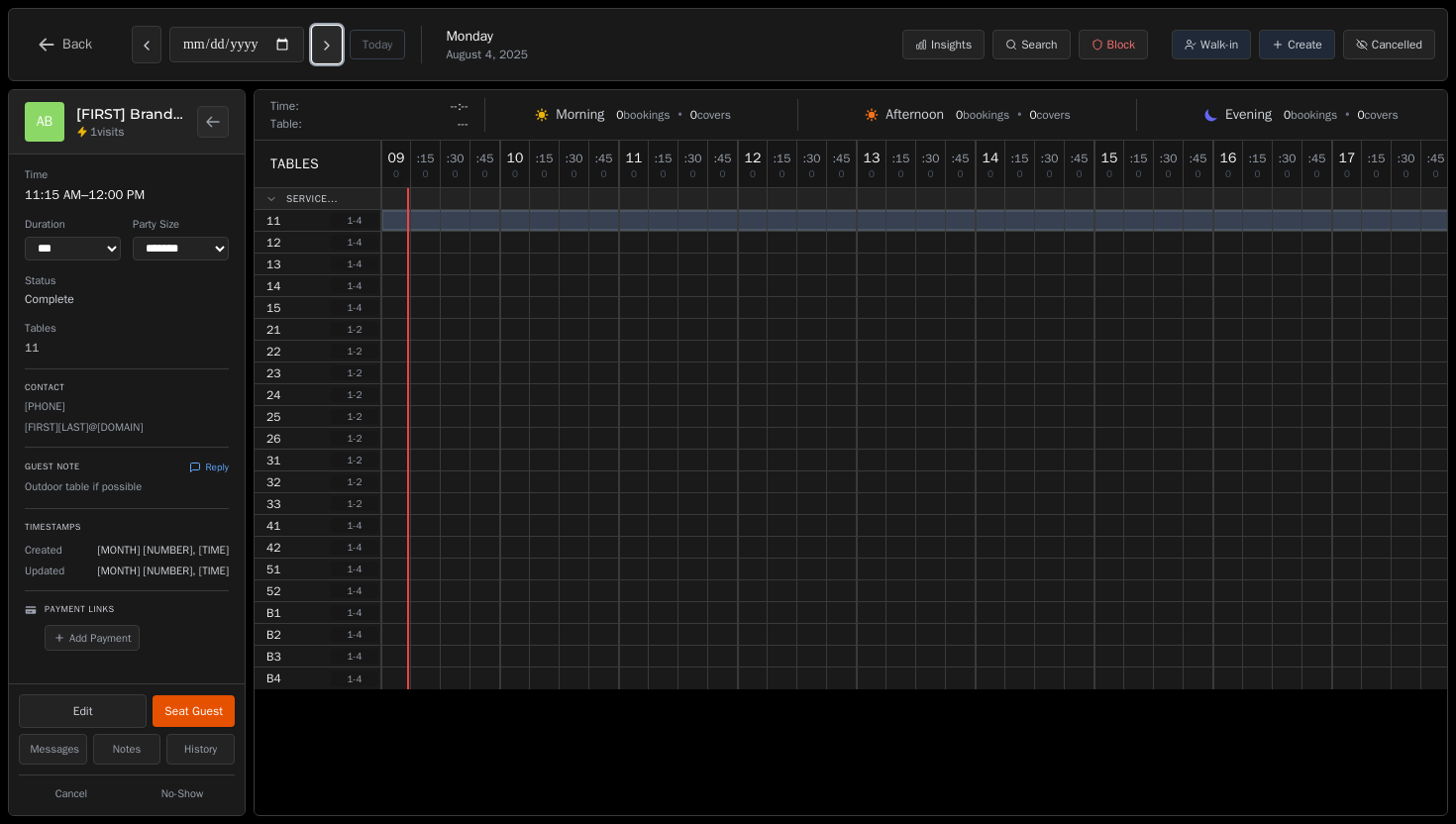 click at bounding box center [327, 45] 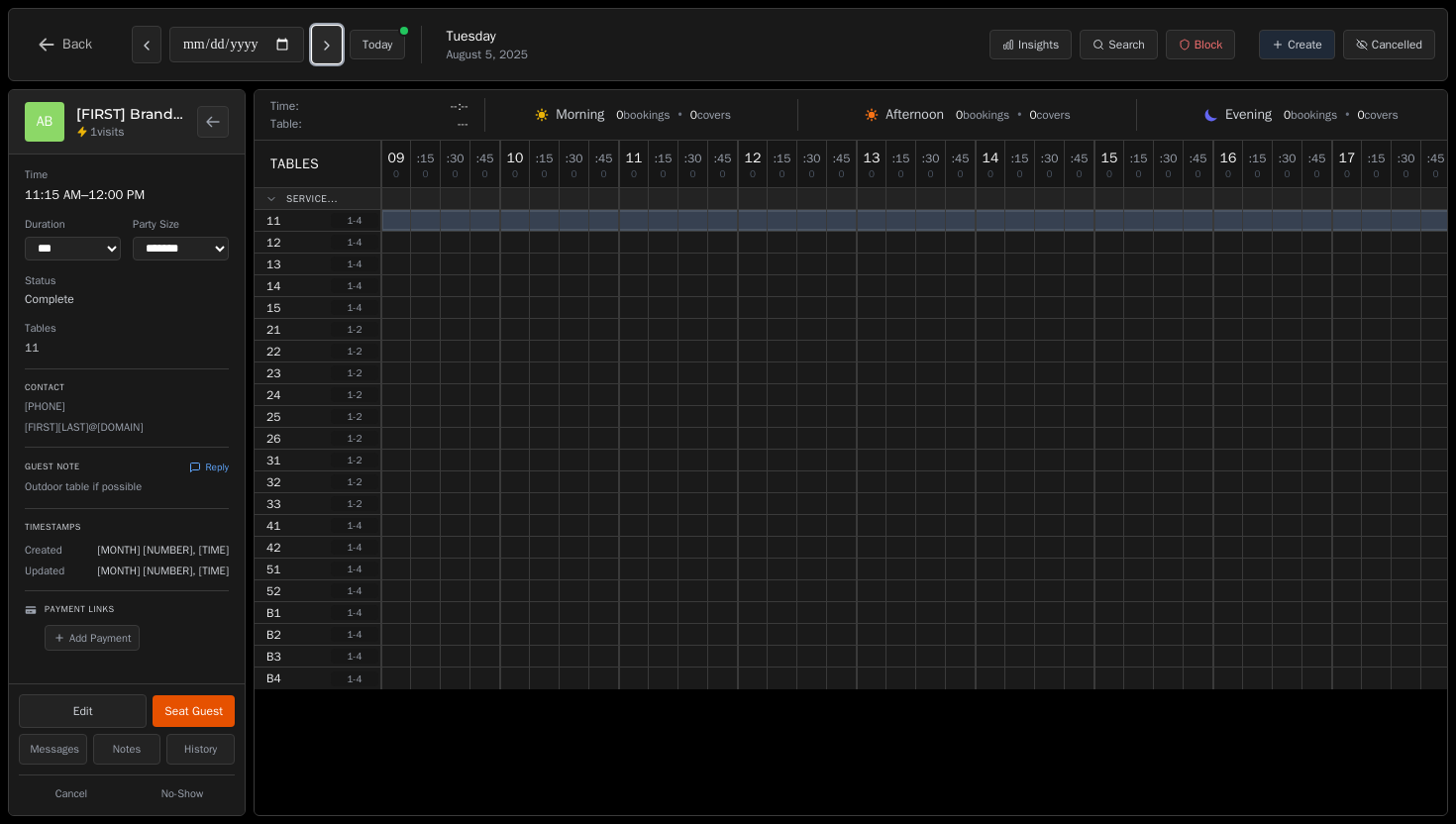 click at bounding box center [327, 45] 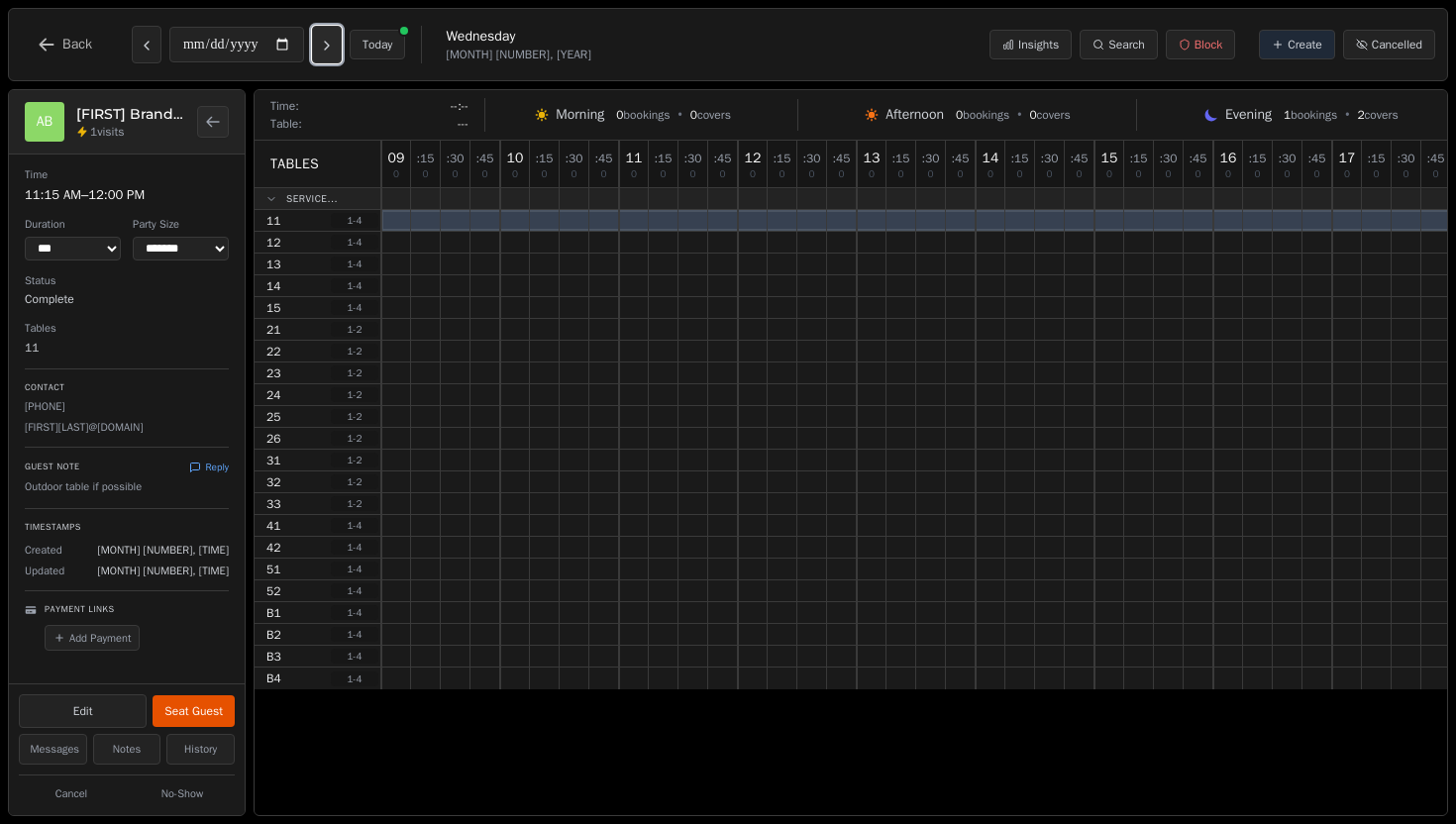 click 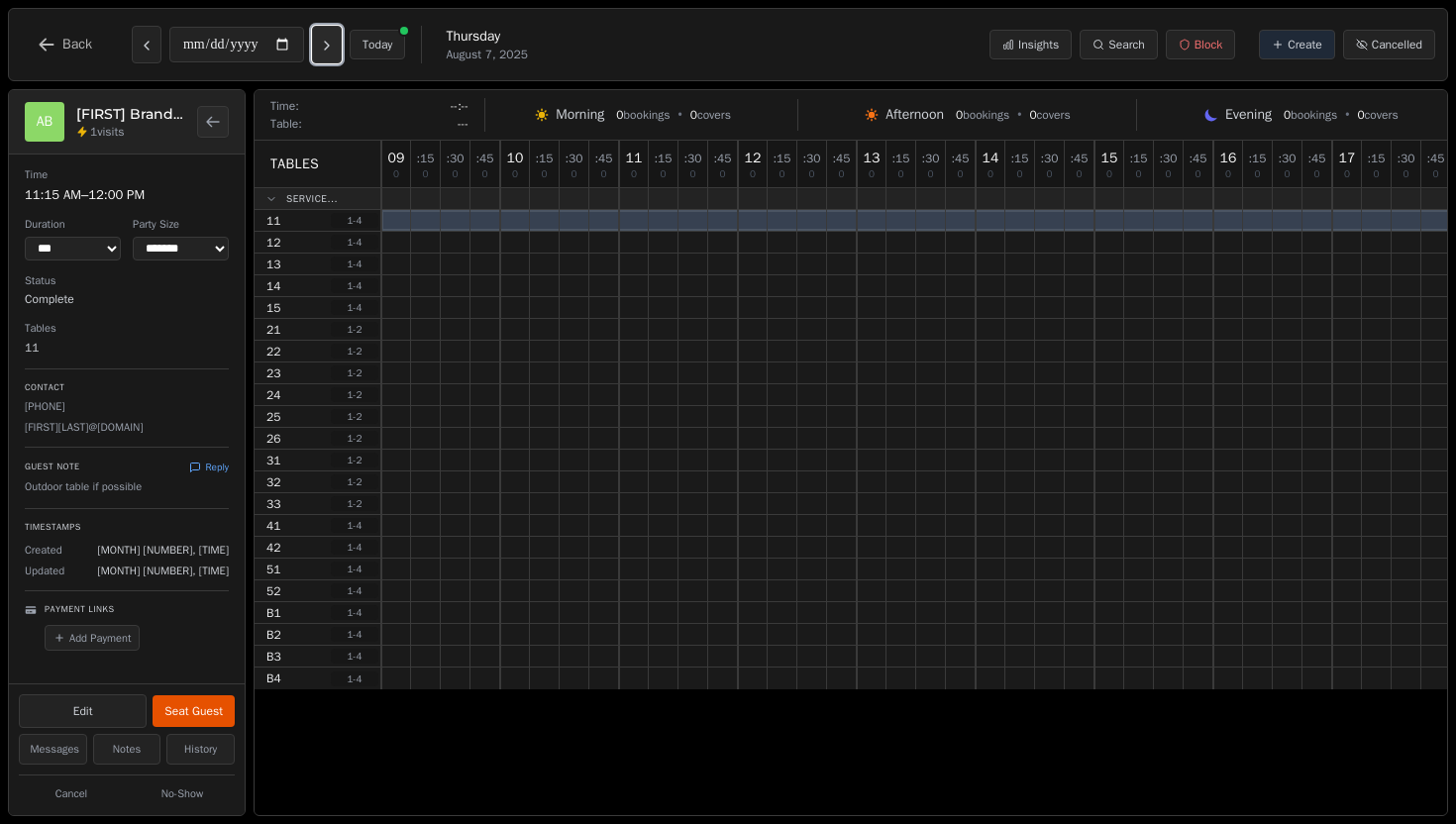 click at bounding box center [327, 45] 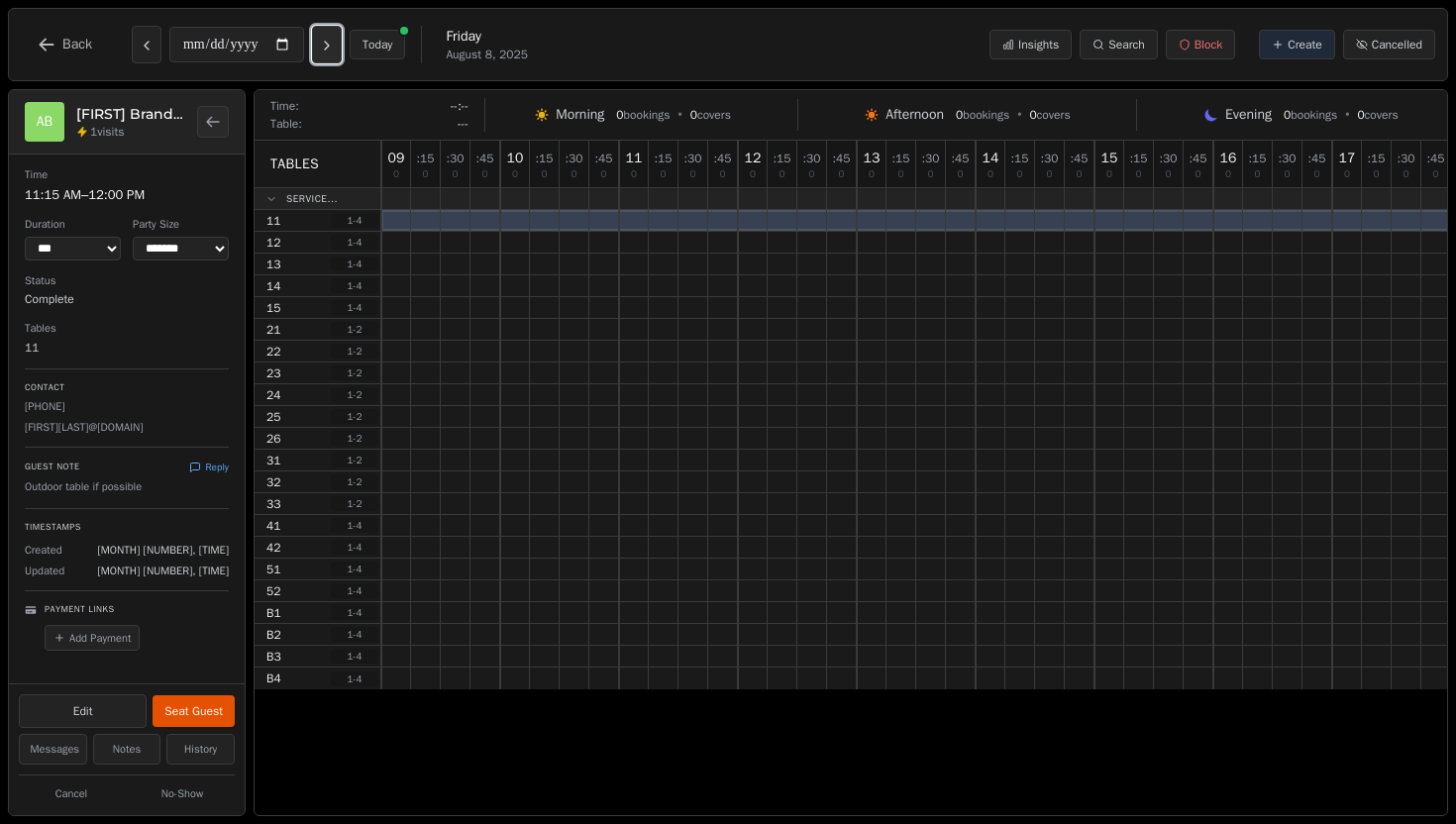 click 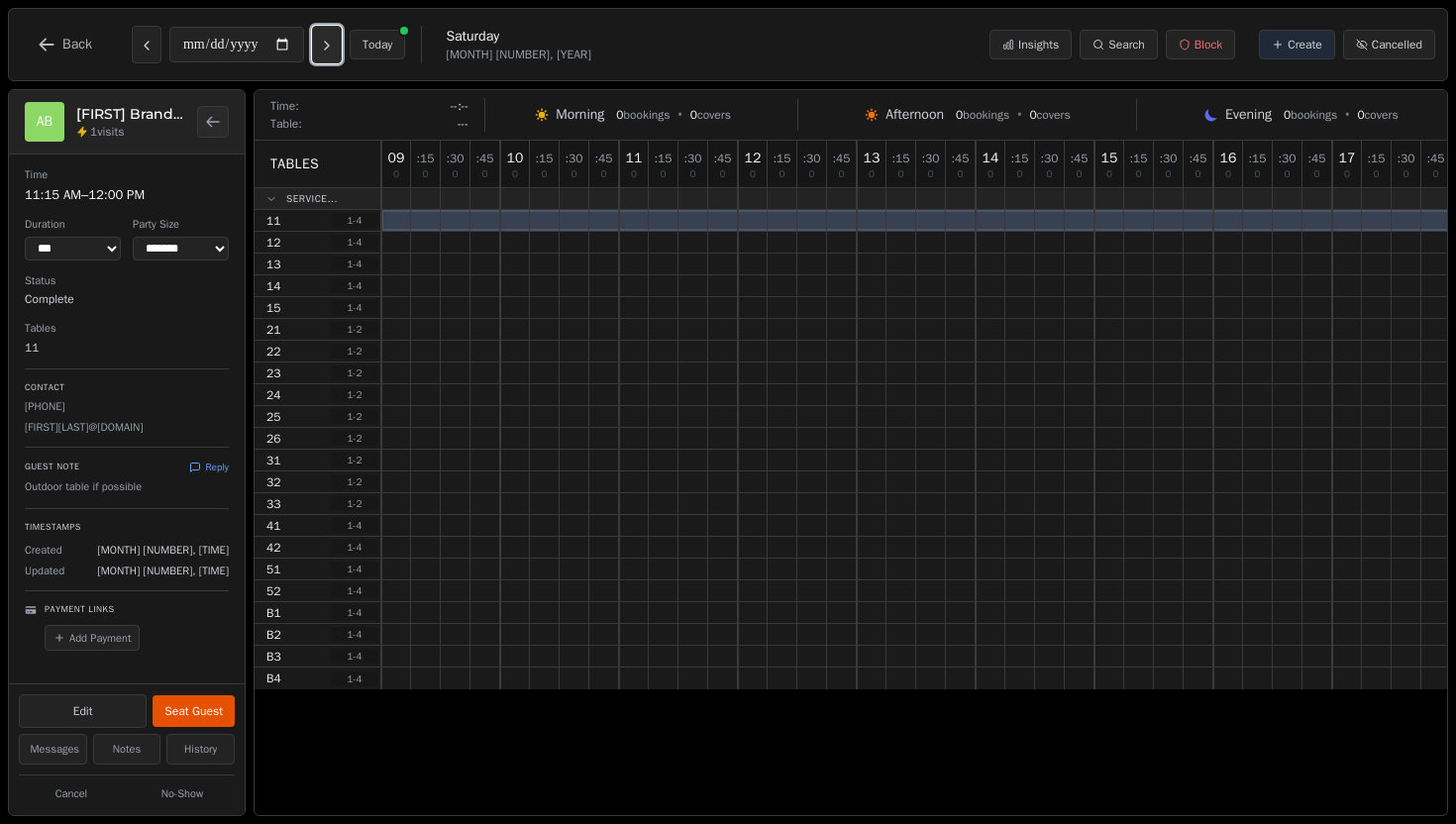 click 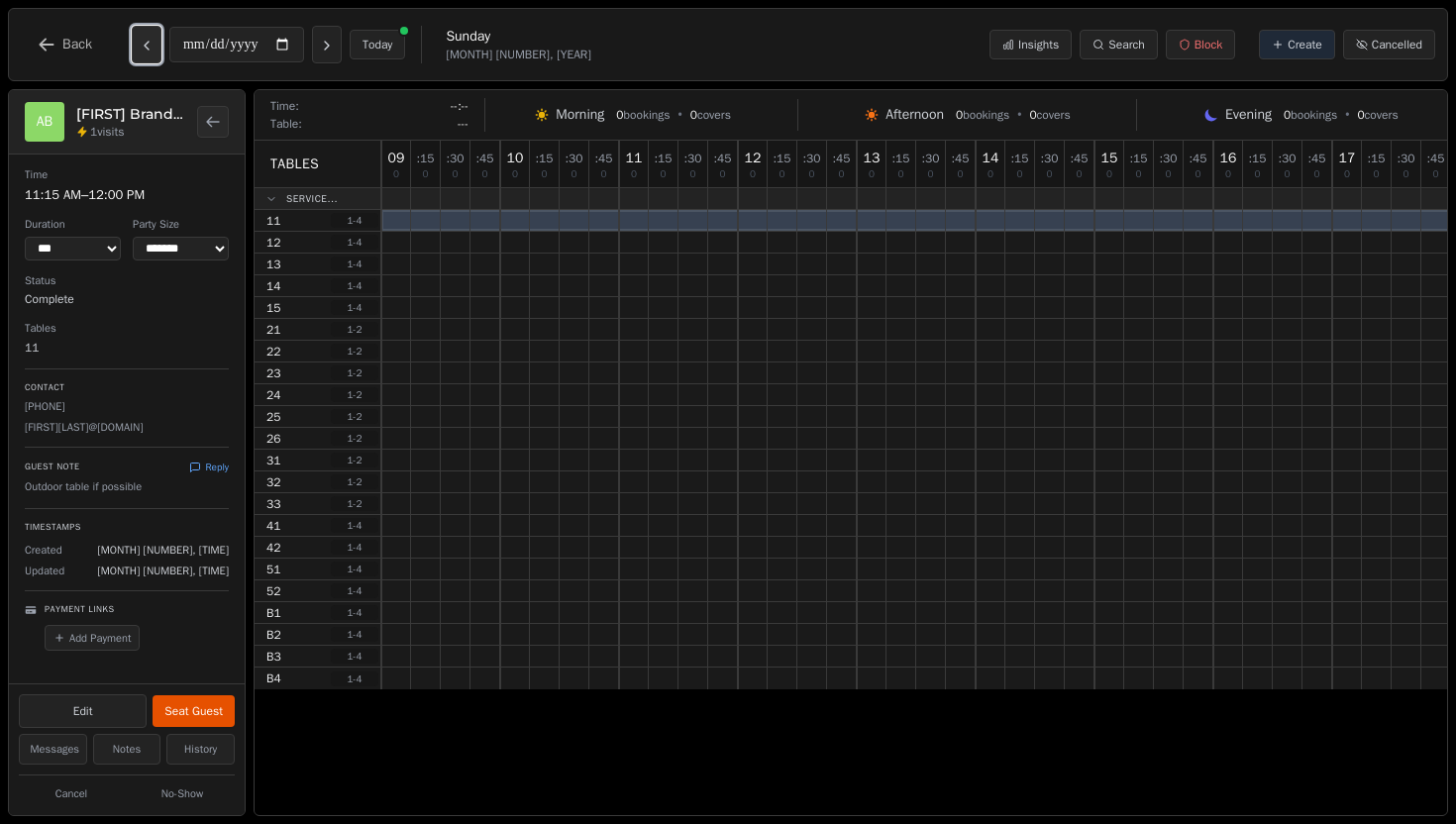 click 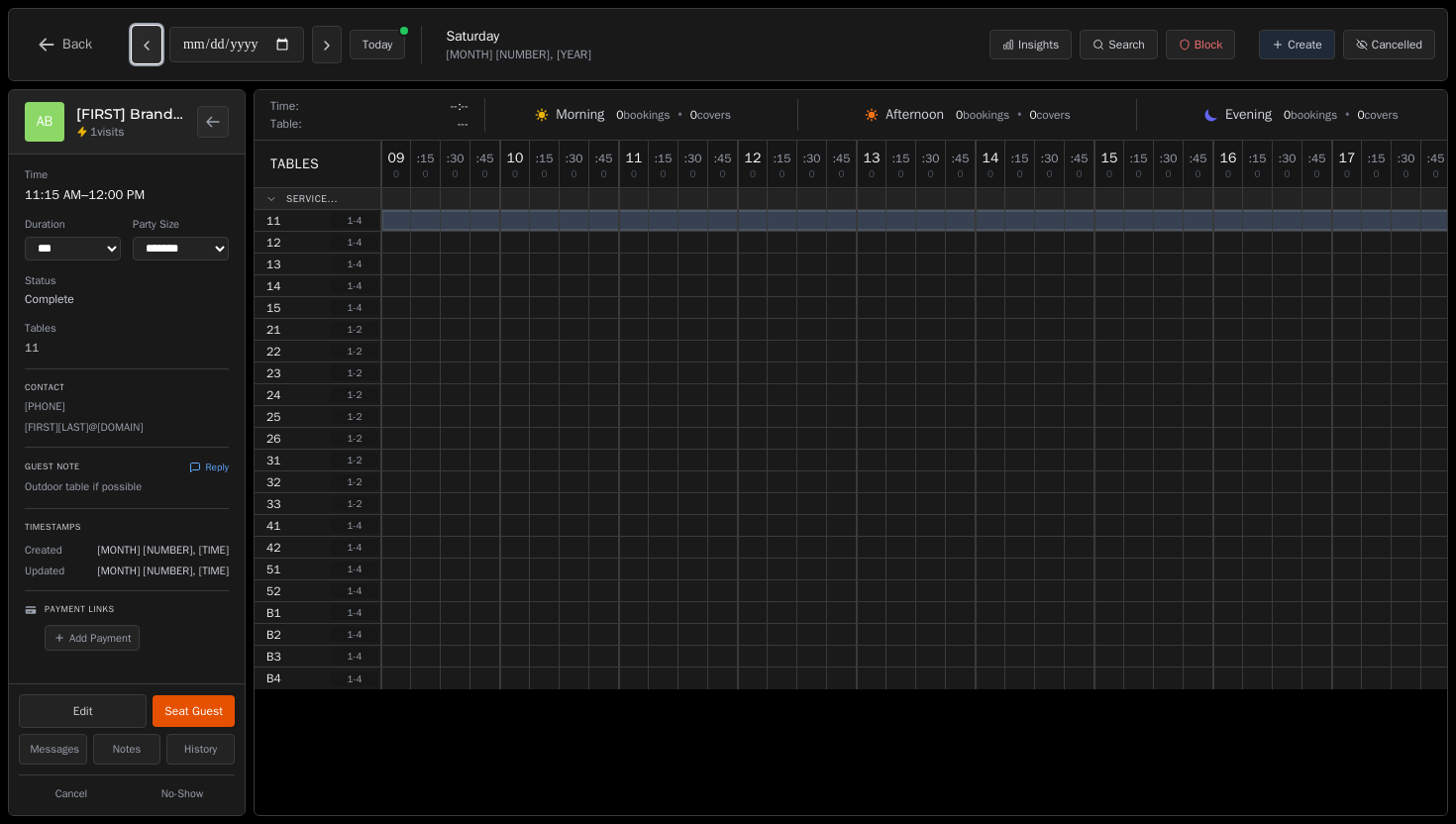 click 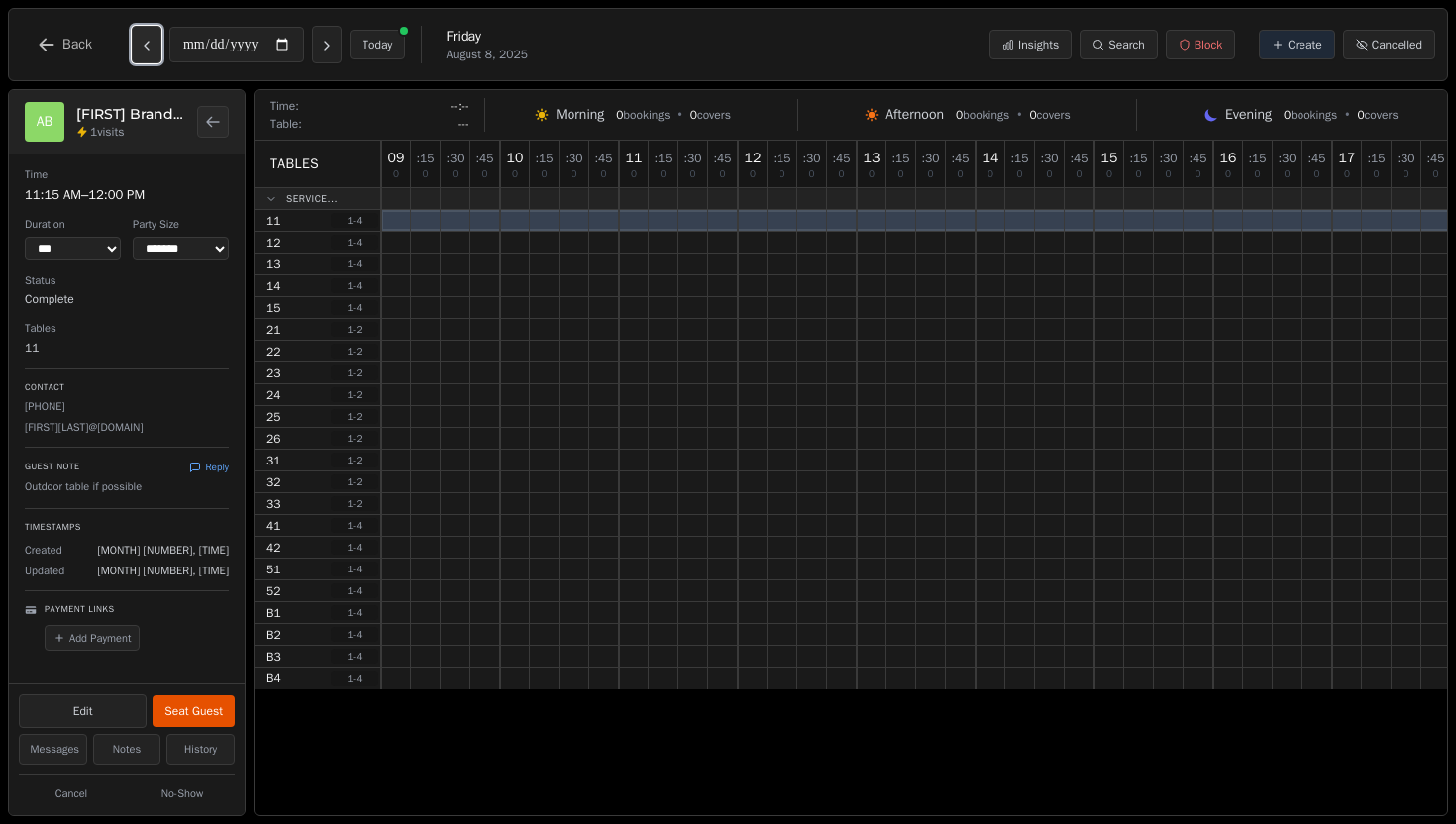 click 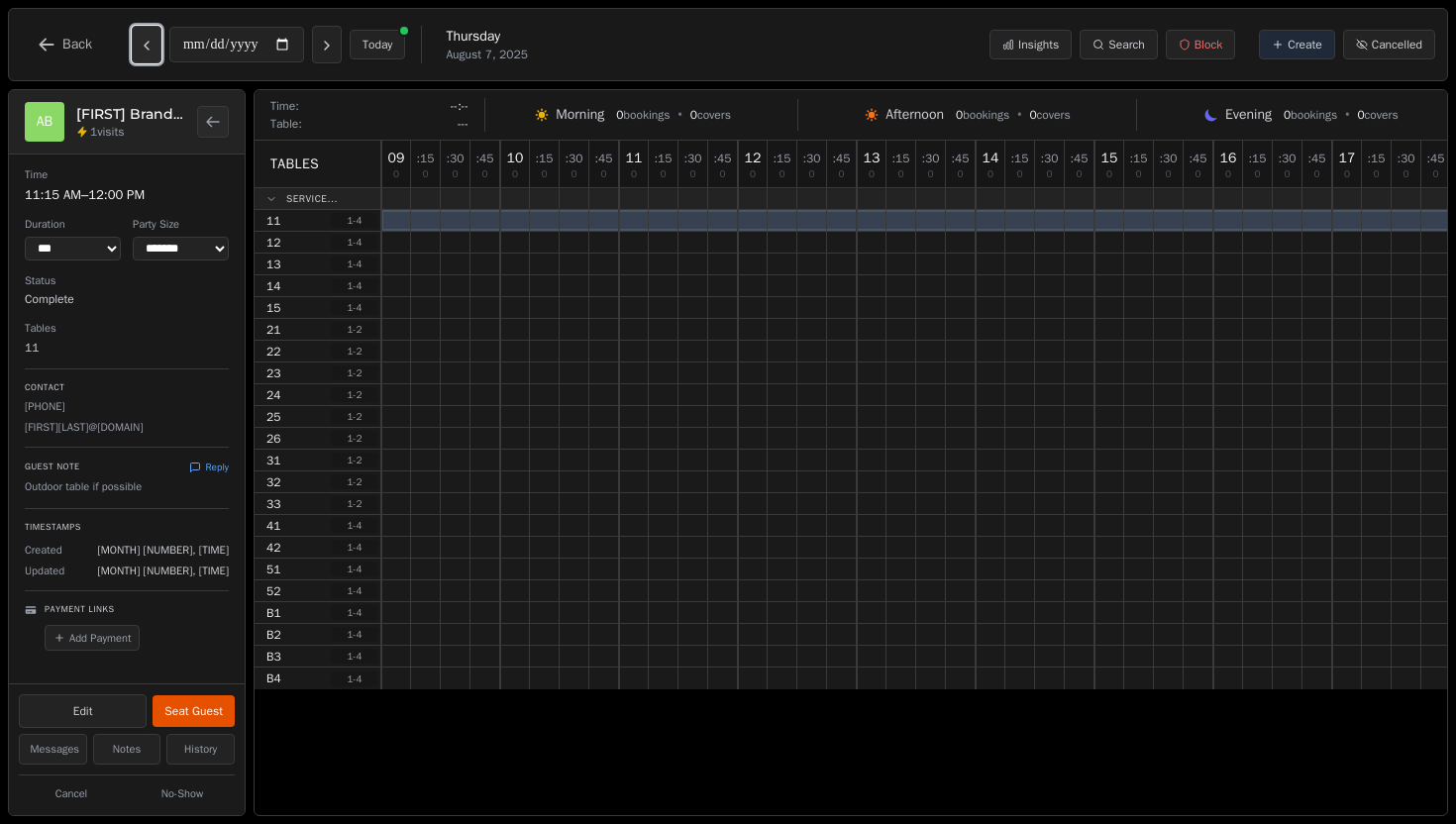 click 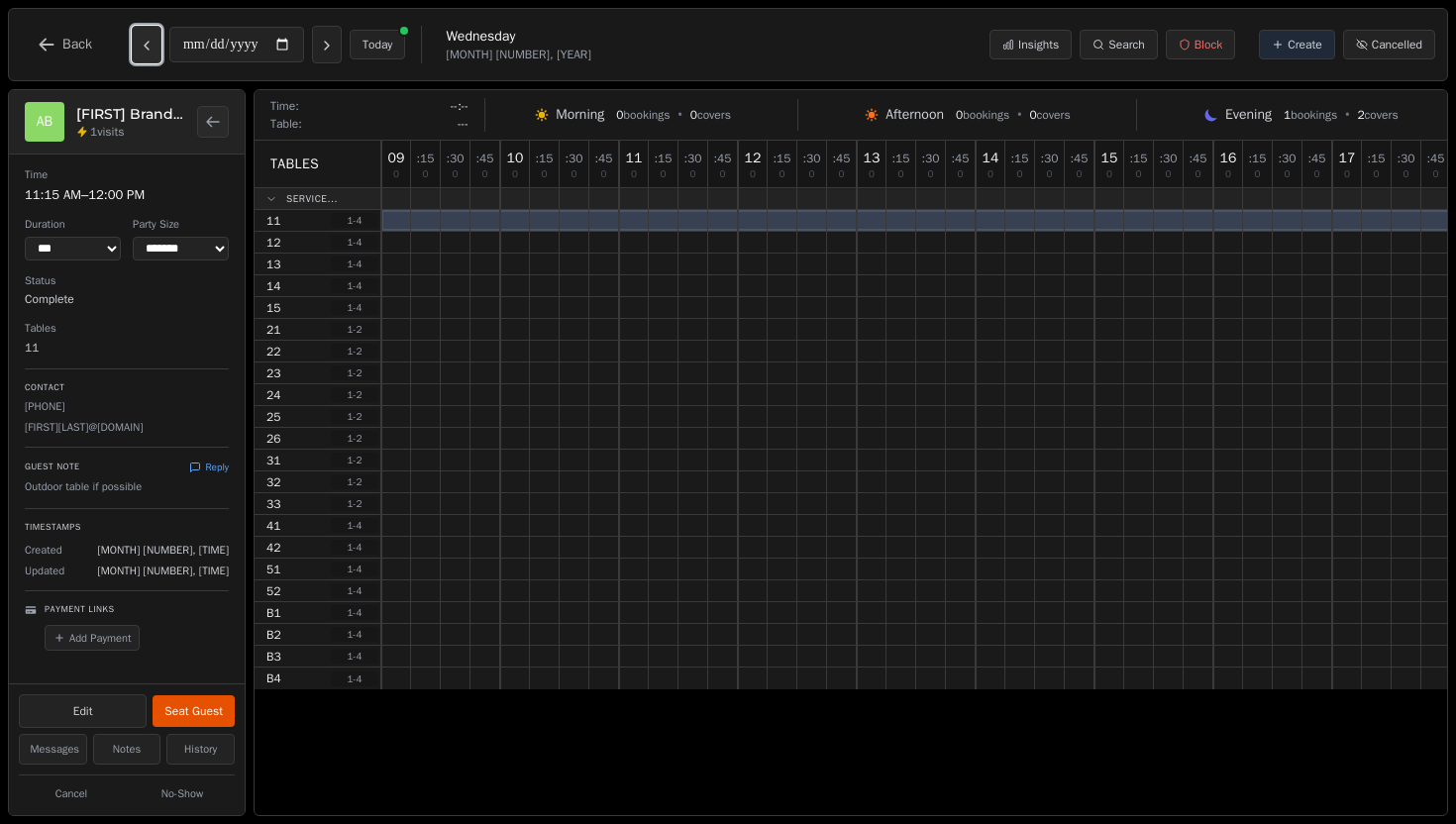 click 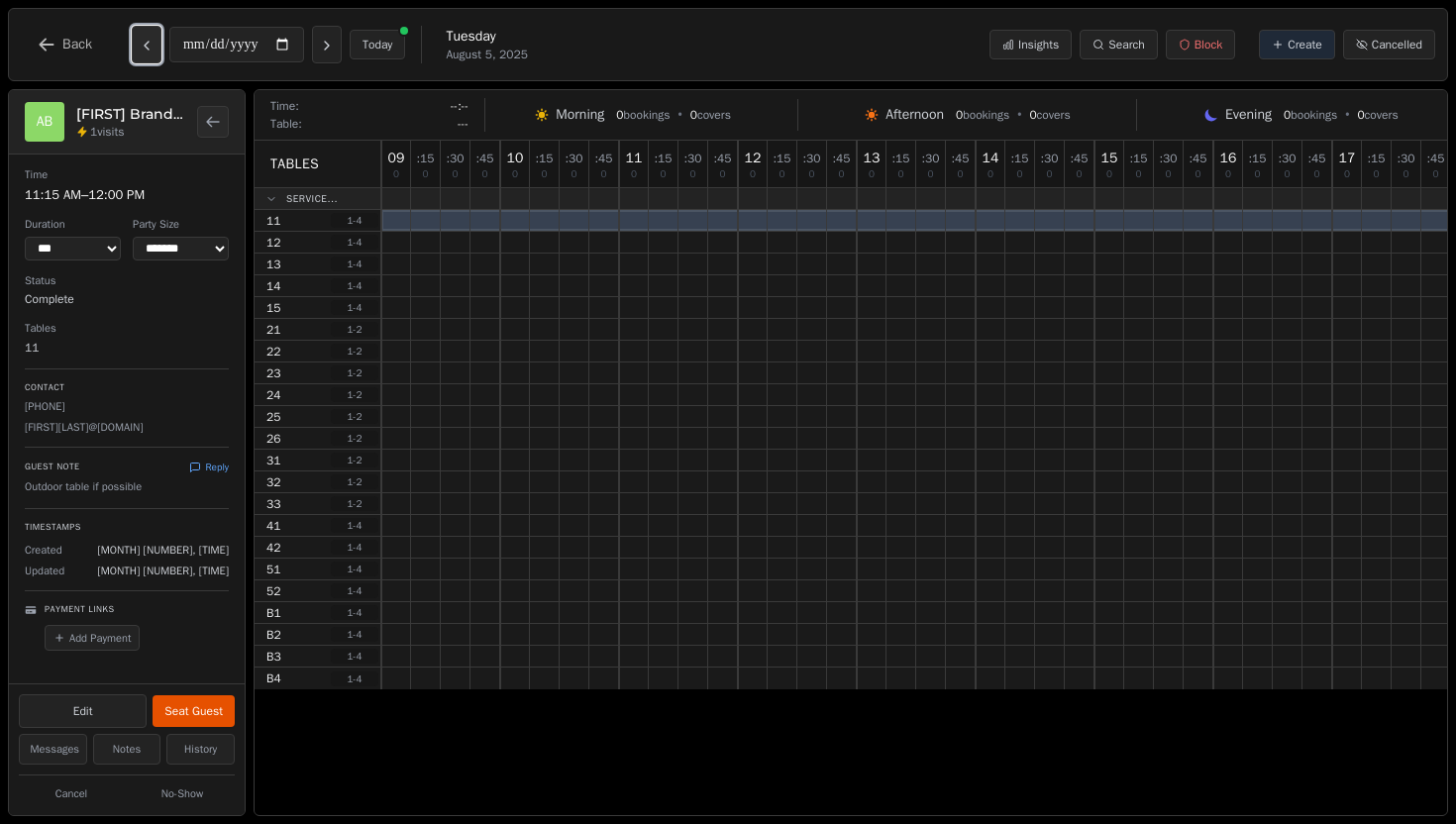 click 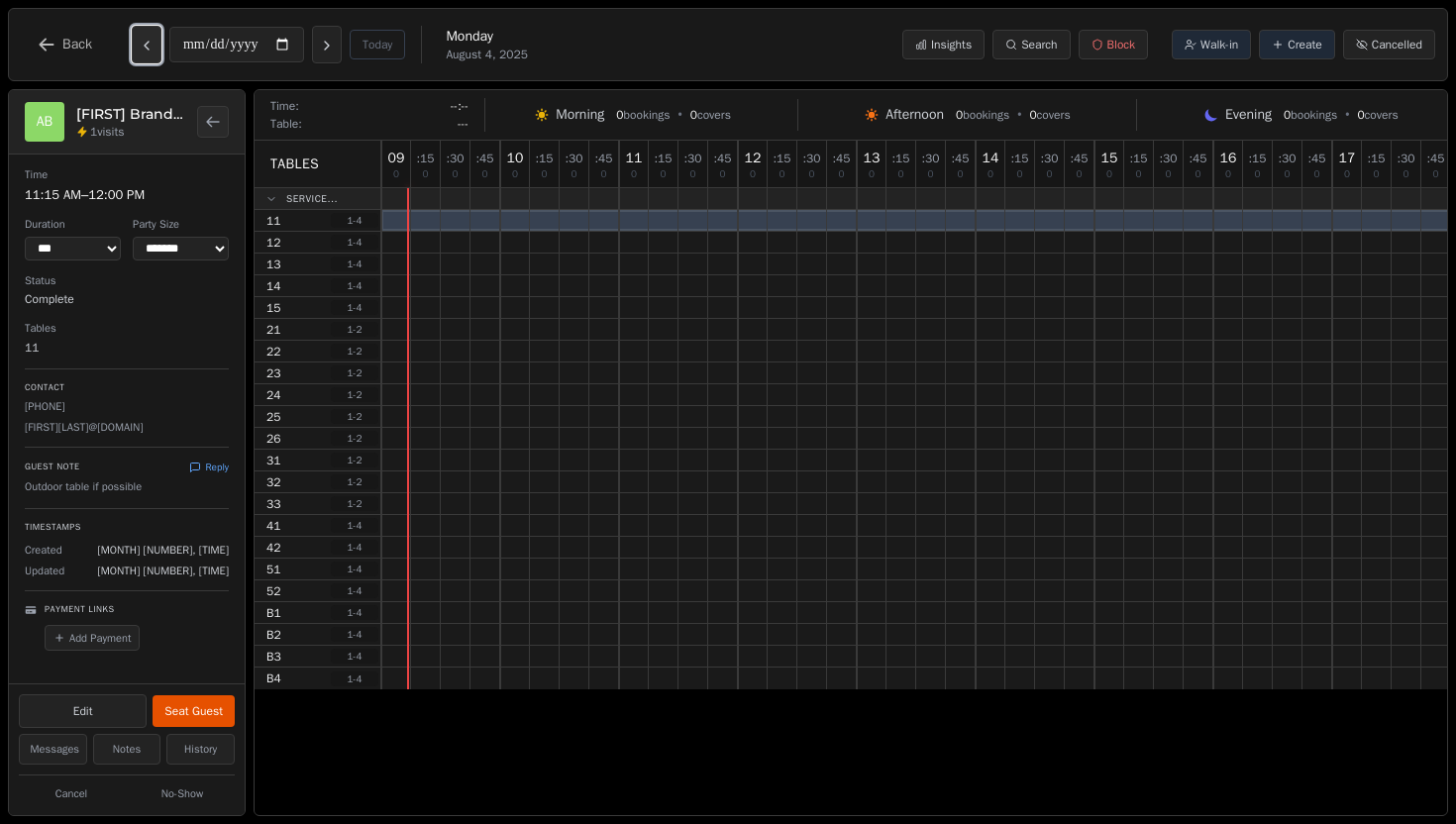 click 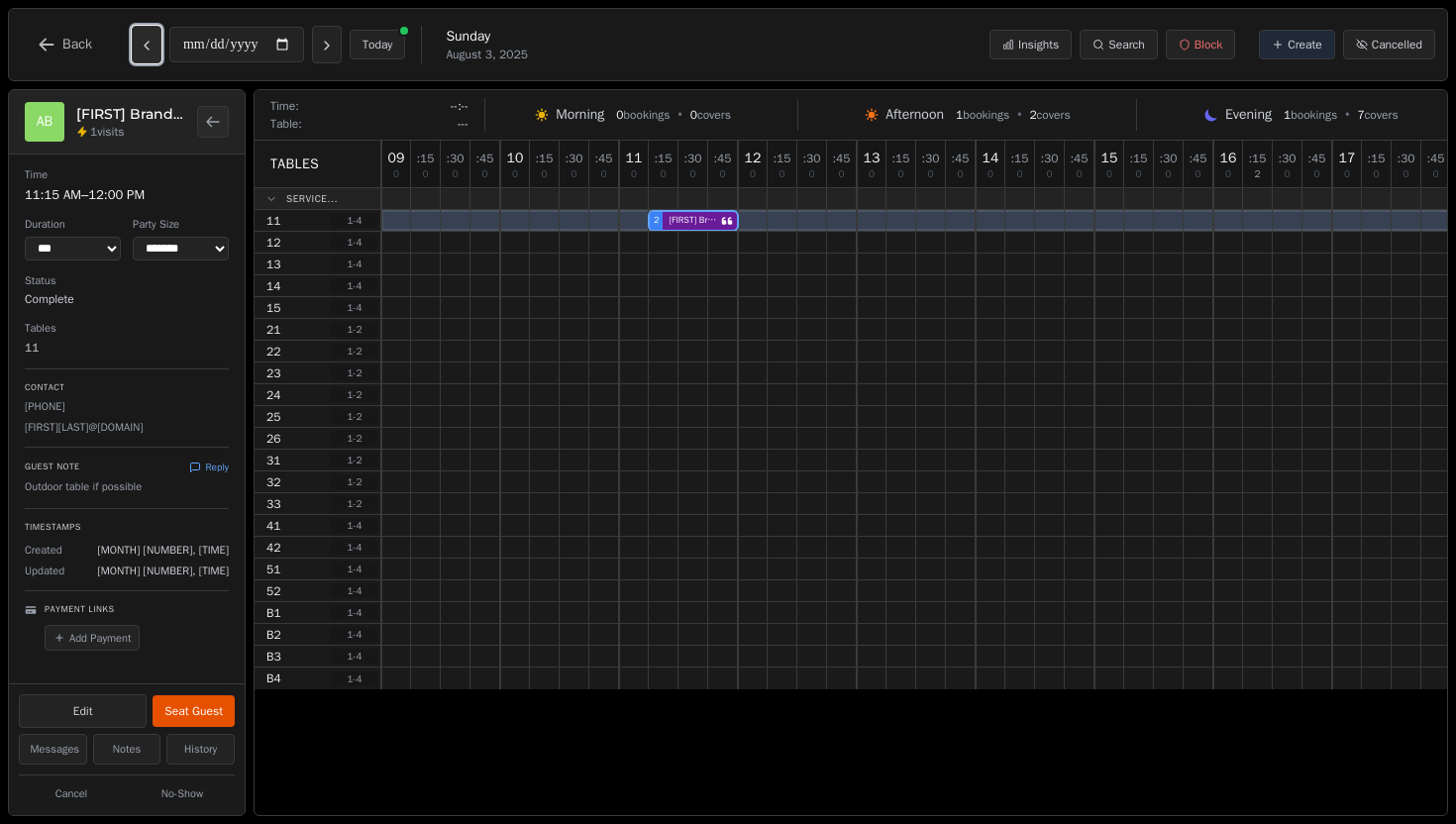 click 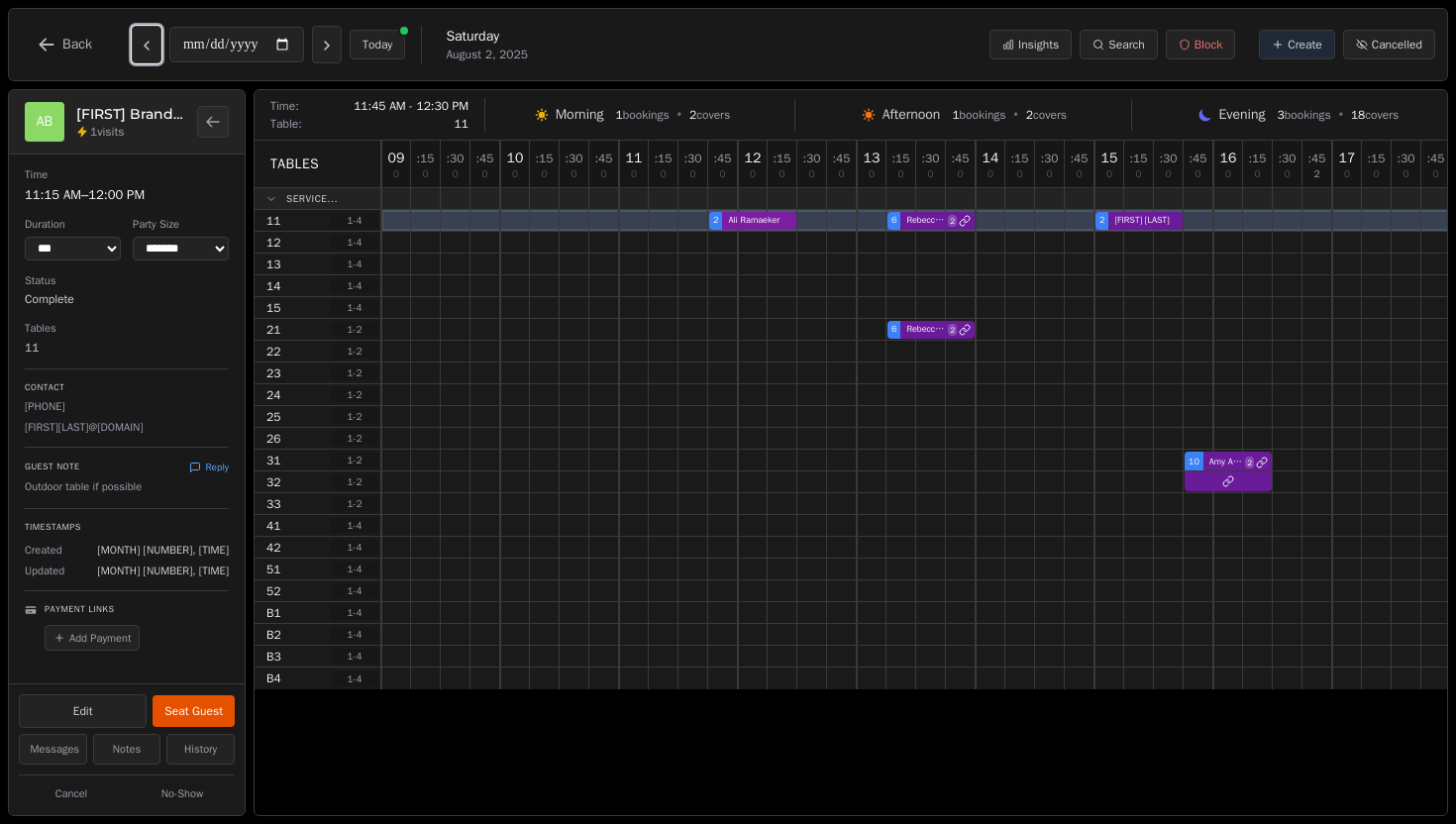 click on "[NUMBER] [FIRST] [LAST] [NUMBER] [FIRST] [LAST] [NUMBER] [FIRST] [LAST] [NUMBER] [FIRST] [LAST]" at bounding box center (1213, 221) 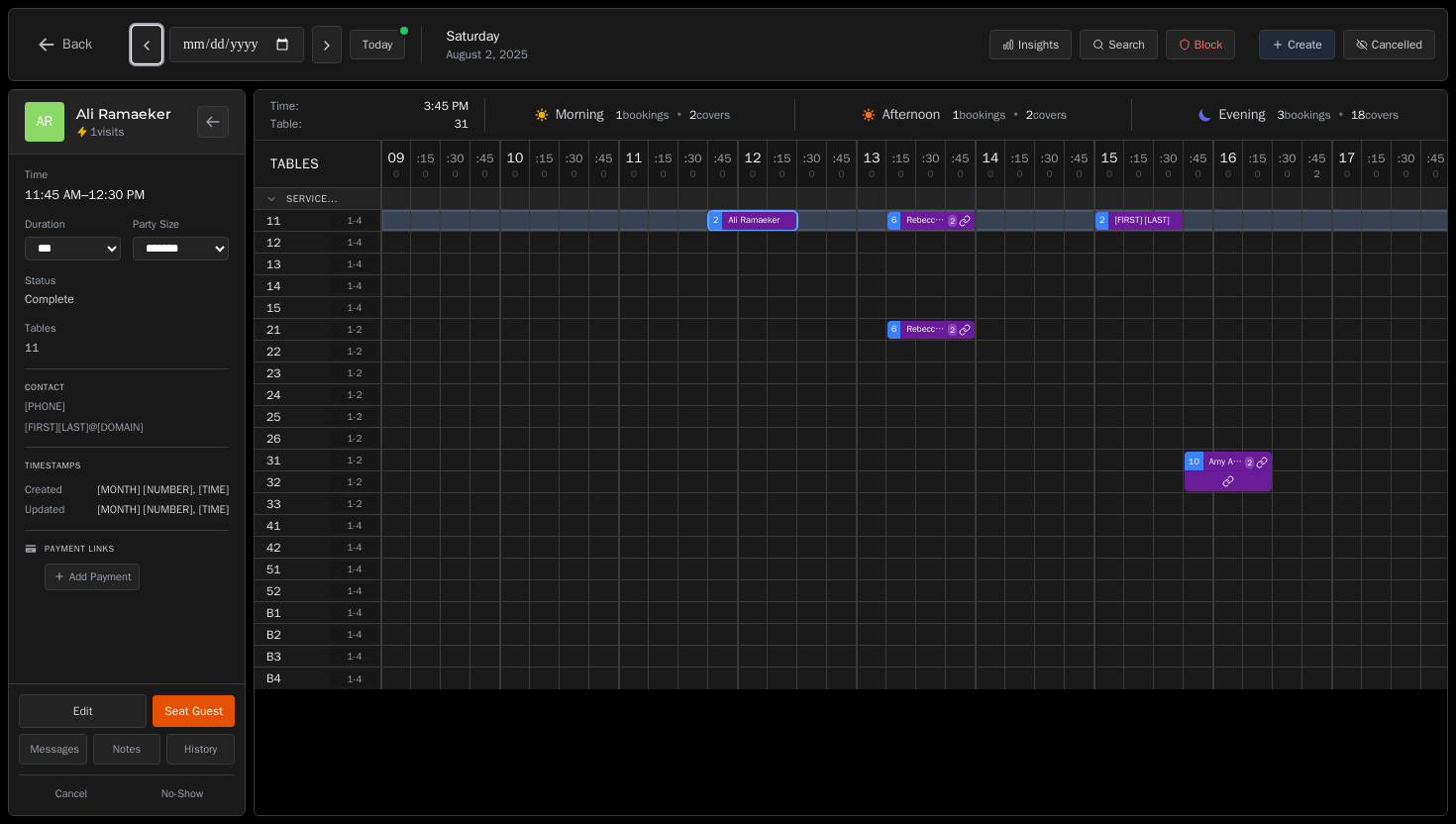 click on "[NUMBER] [FIRST] [LAST] [NUMBER]" at bounding box center [1213, 461] 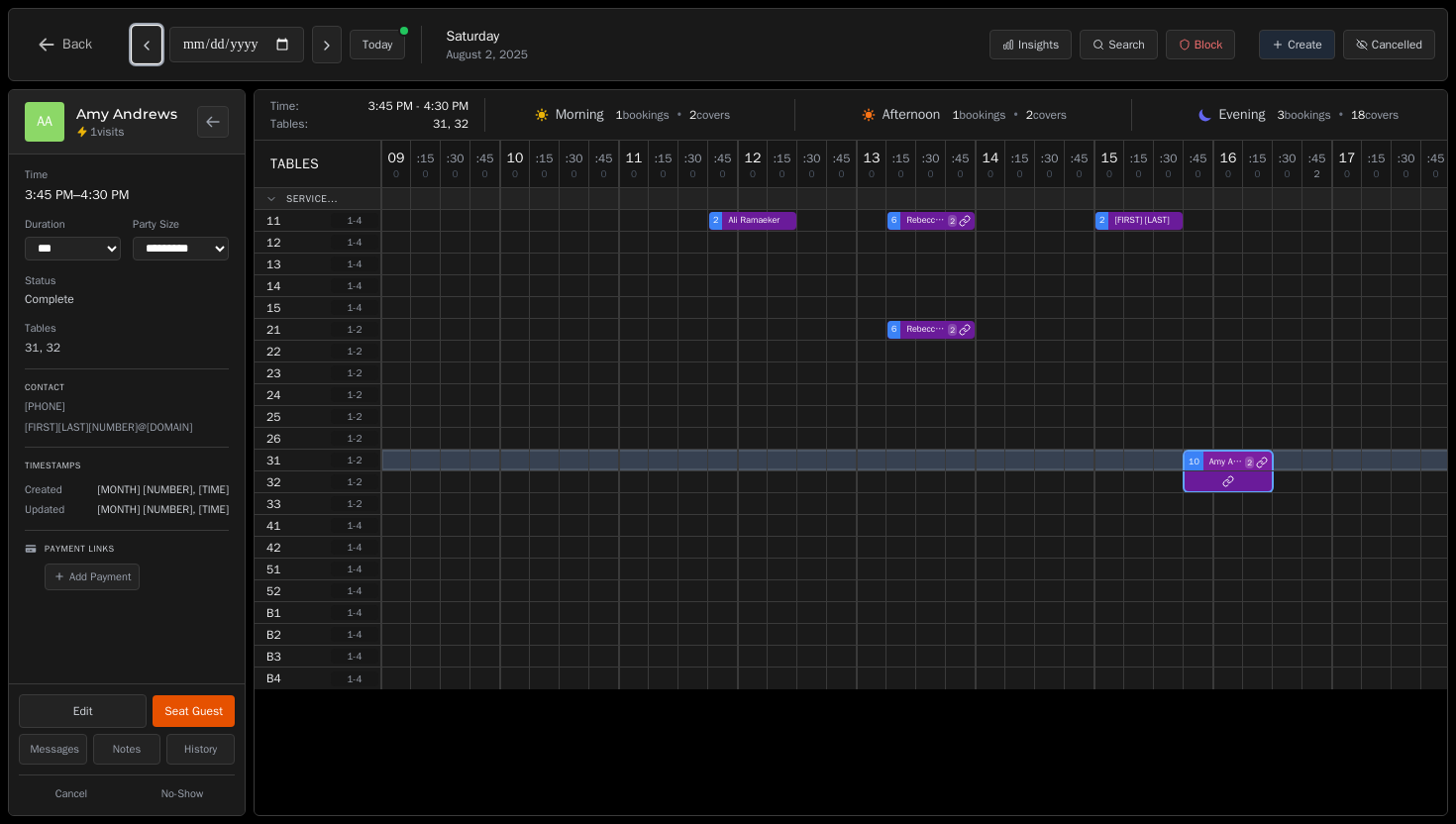 click on "[NUMBER] [FIRST] [LAST] [NUMBER]" at bounding box center [1213, 461] 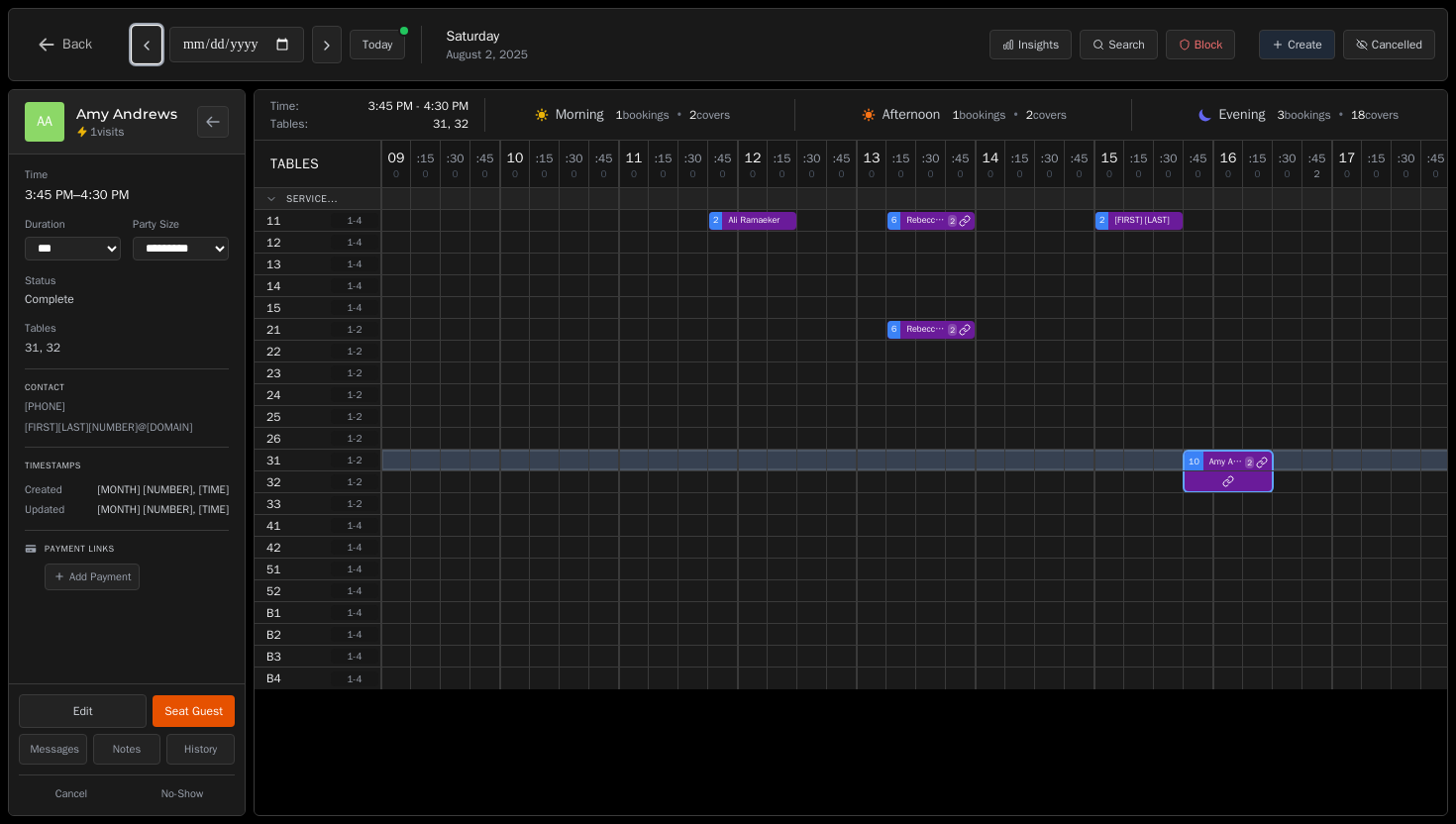 click on "[NUMBER] [FIRST] [LAST] [NUMBER]" at bounding box center [1213, 461] 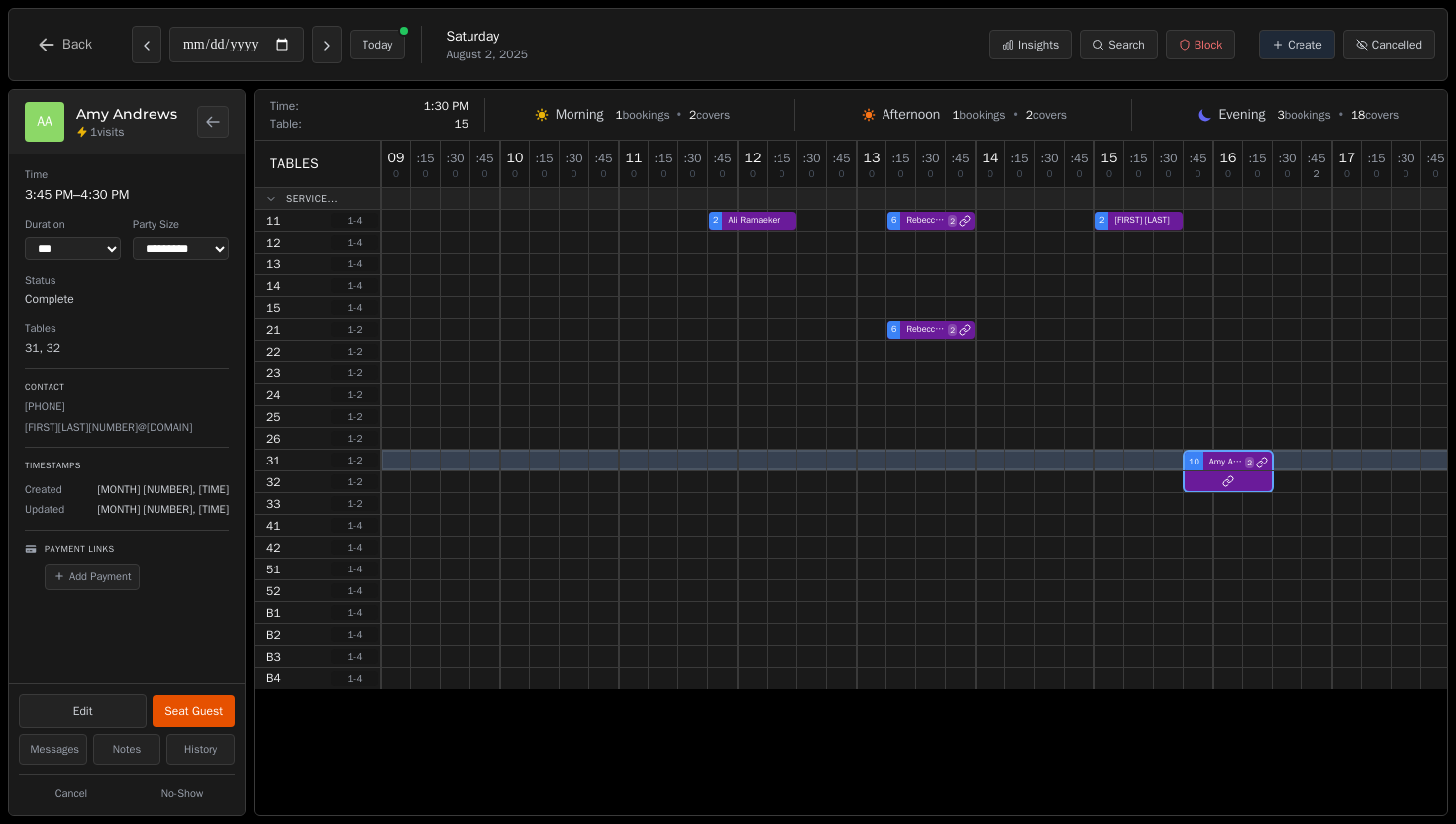 click at bounding box center [931, 307] 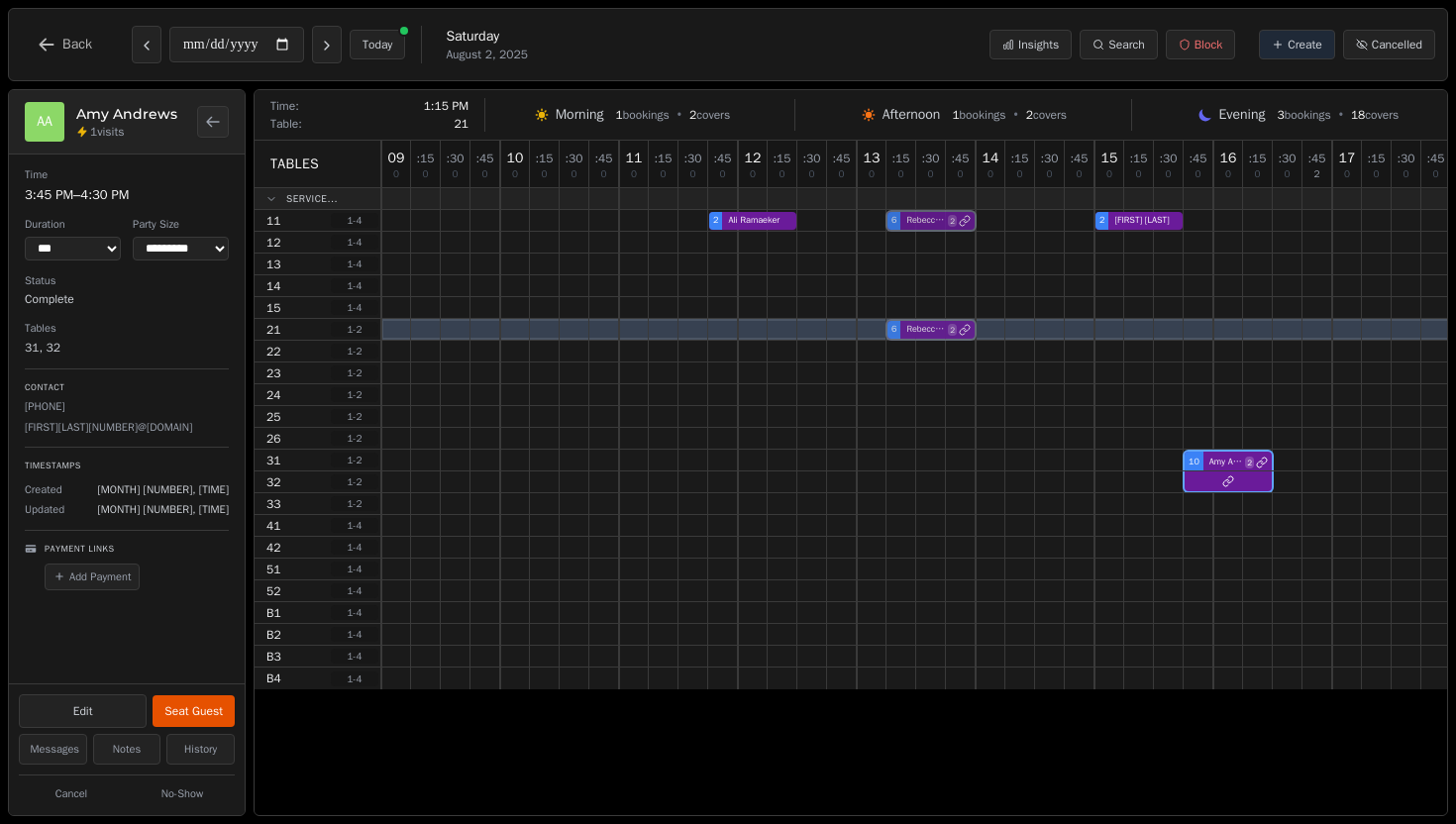 click on "[NUMBER] [FIRST] [LAST] [NUMBER]" at bounding box center (1213, 330) 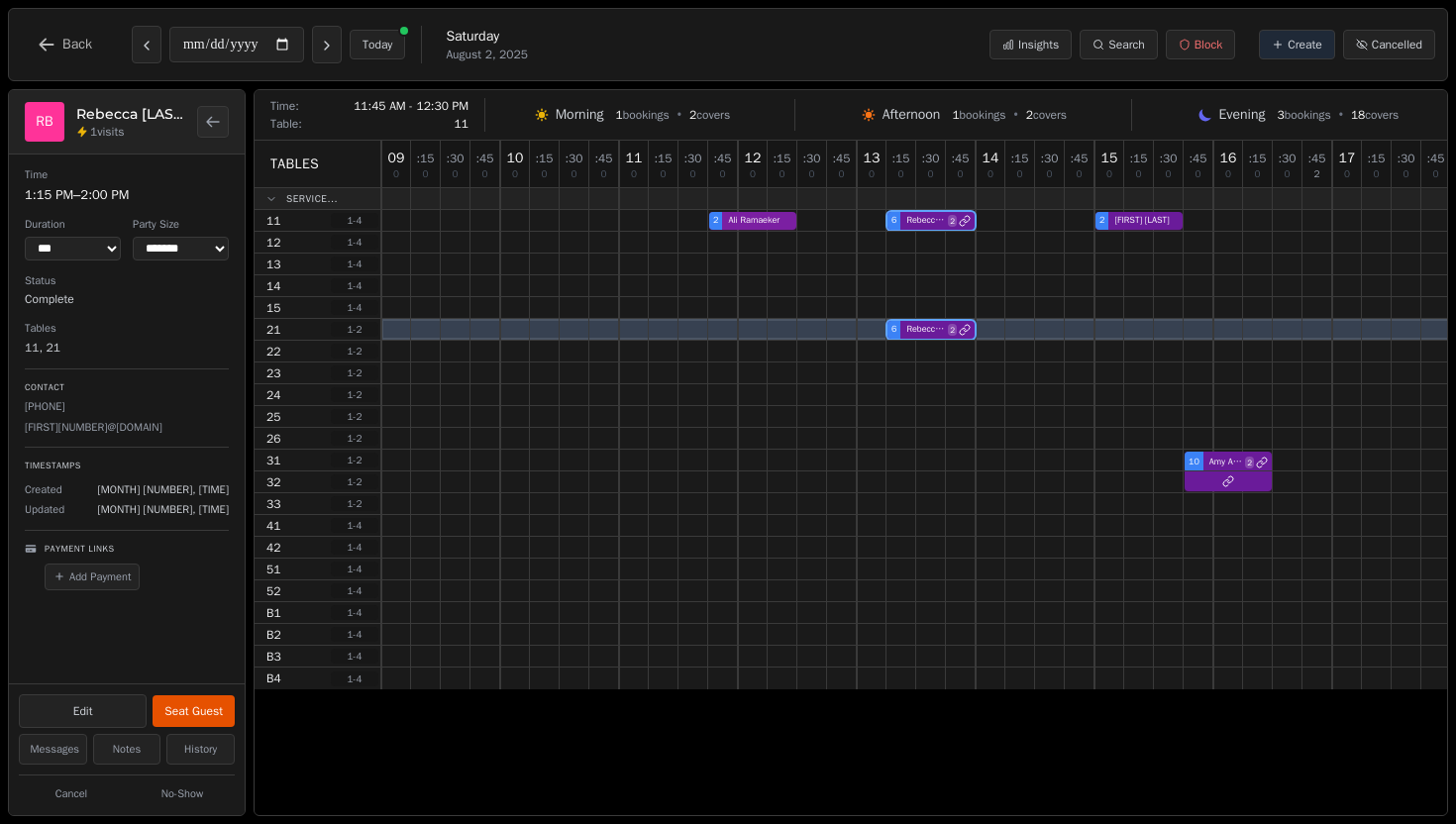 click on "[NUMBER] [FIRST] [LAST] [NUMBER] [FIRST] [LAST] [NUMBER] [FIRST] [LAST] [NUMBER] [FIRST] [LAST]" at bounding box center [1213, 221] 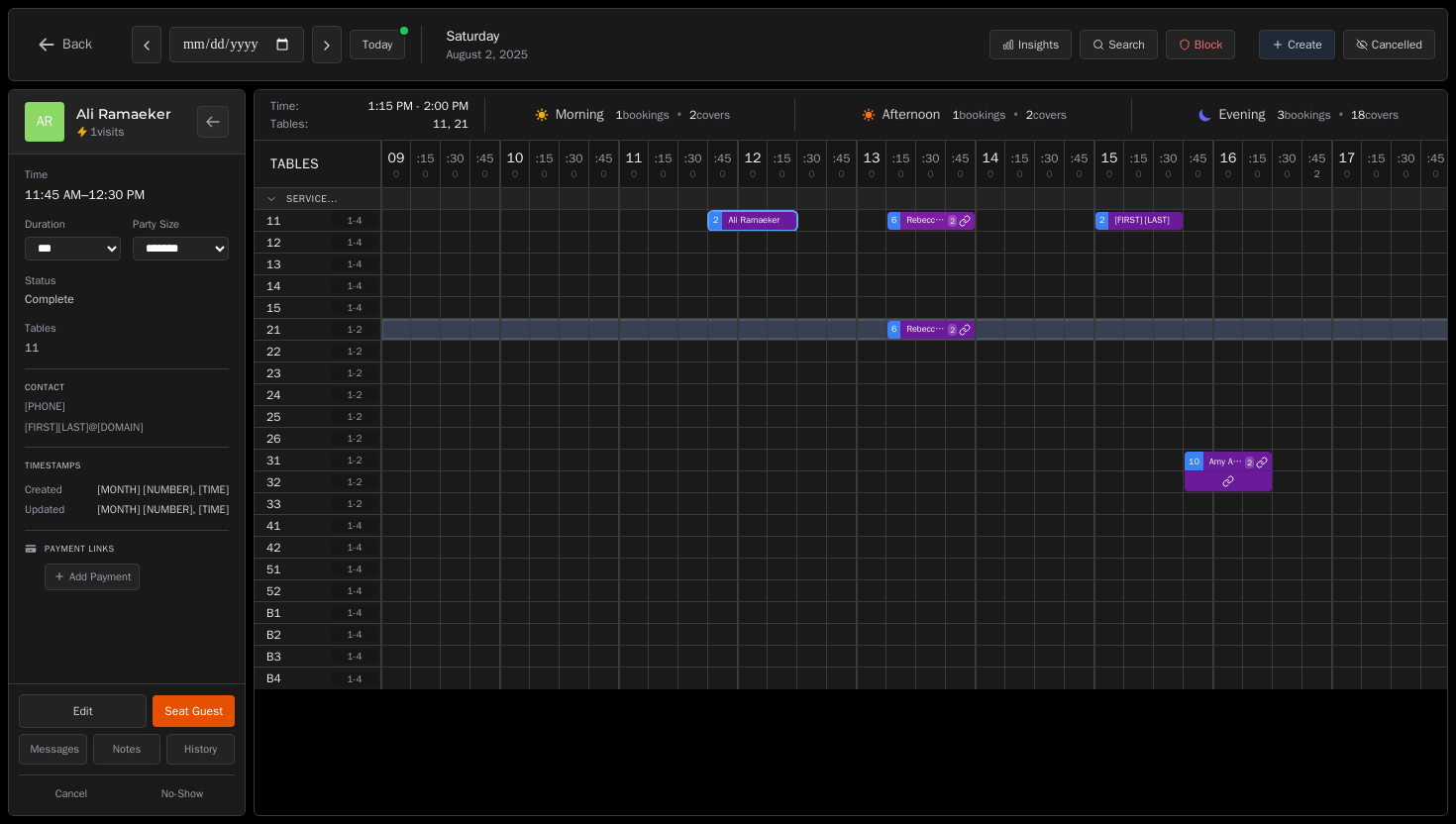 click on "[NUMBER] [FIRST] [LAST] [NUMBER] [FIRST] [LAST] [NUMBER] [FIRST] [LAST] [NUMBER] [FIRST] [LAST]" at bounding box center [1213, 221] 